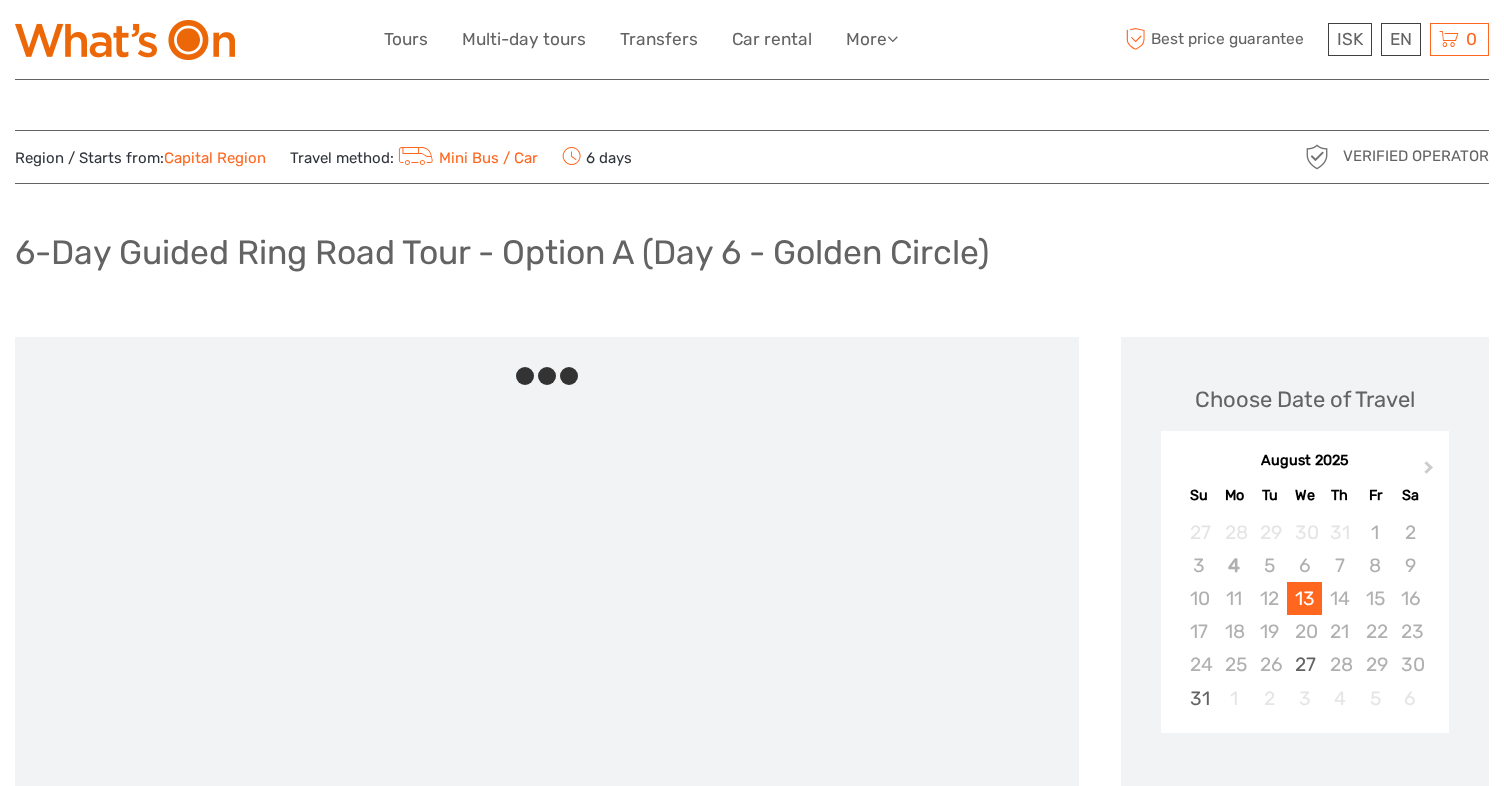 scroll, scrollTop: 0, scrollLeft: 0, axis: both 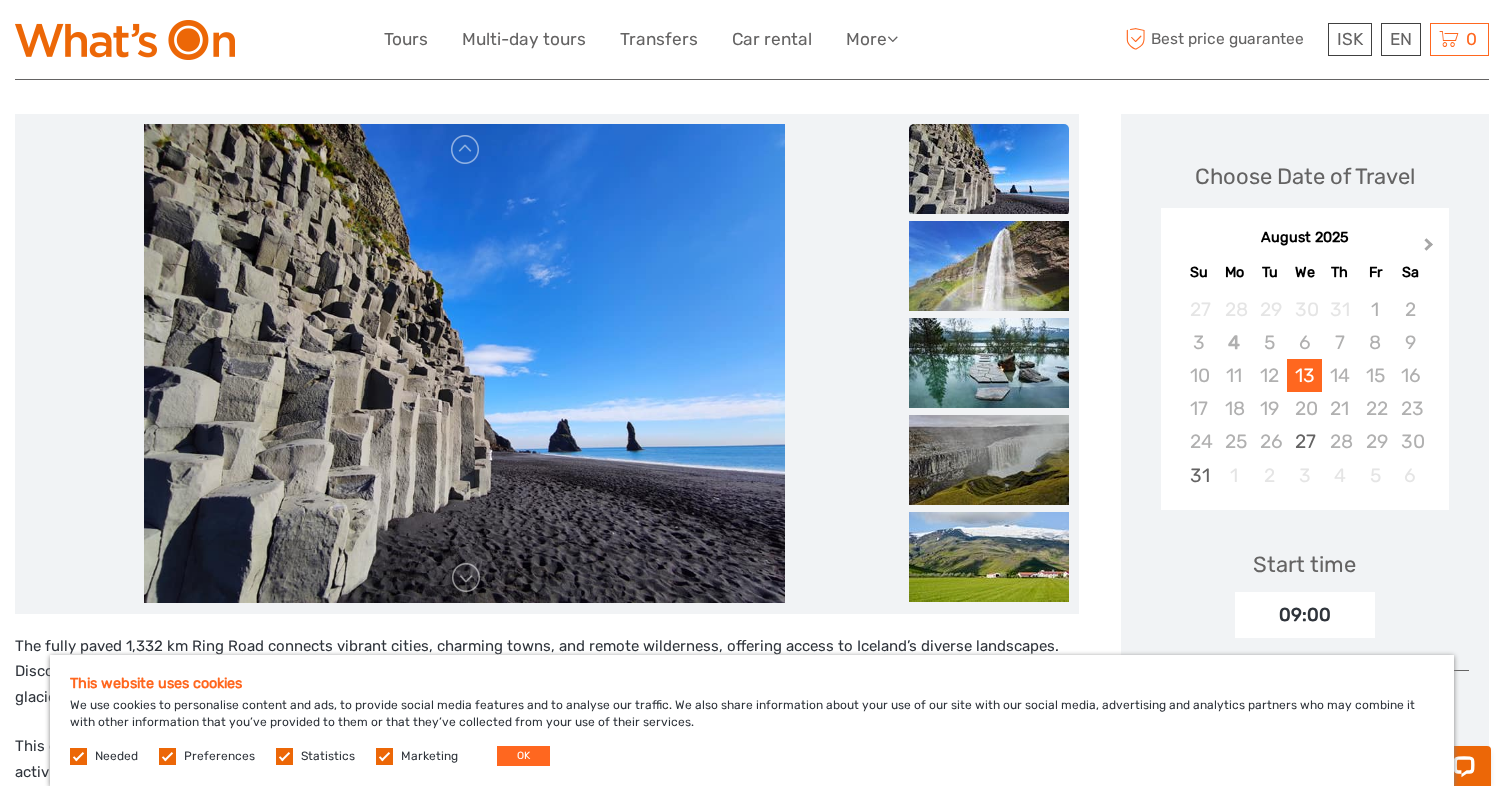 click on "Next Month" at bounding box center (1429, 248) 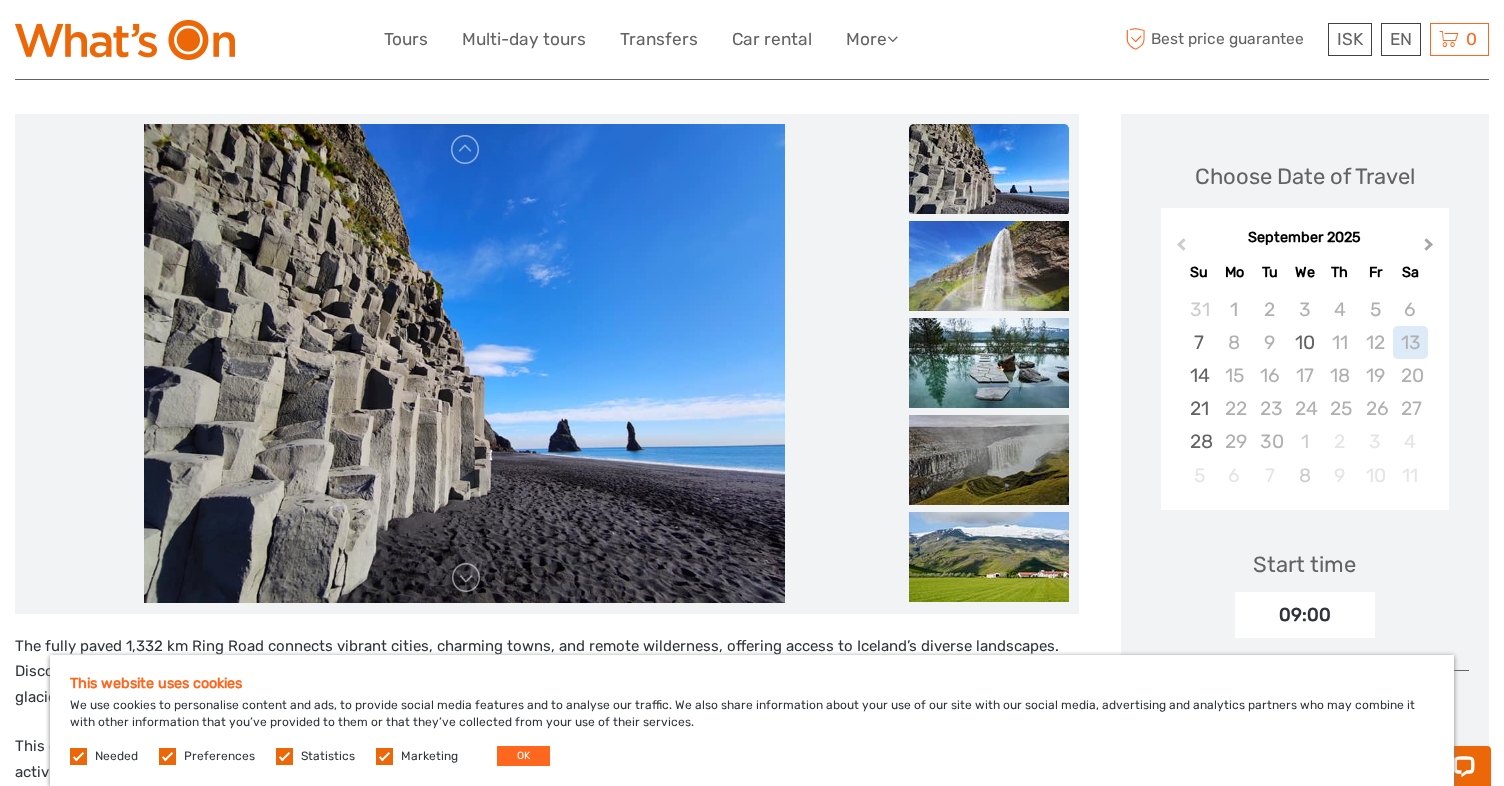 click on "Next Month" at bounding box center [1429, 248] 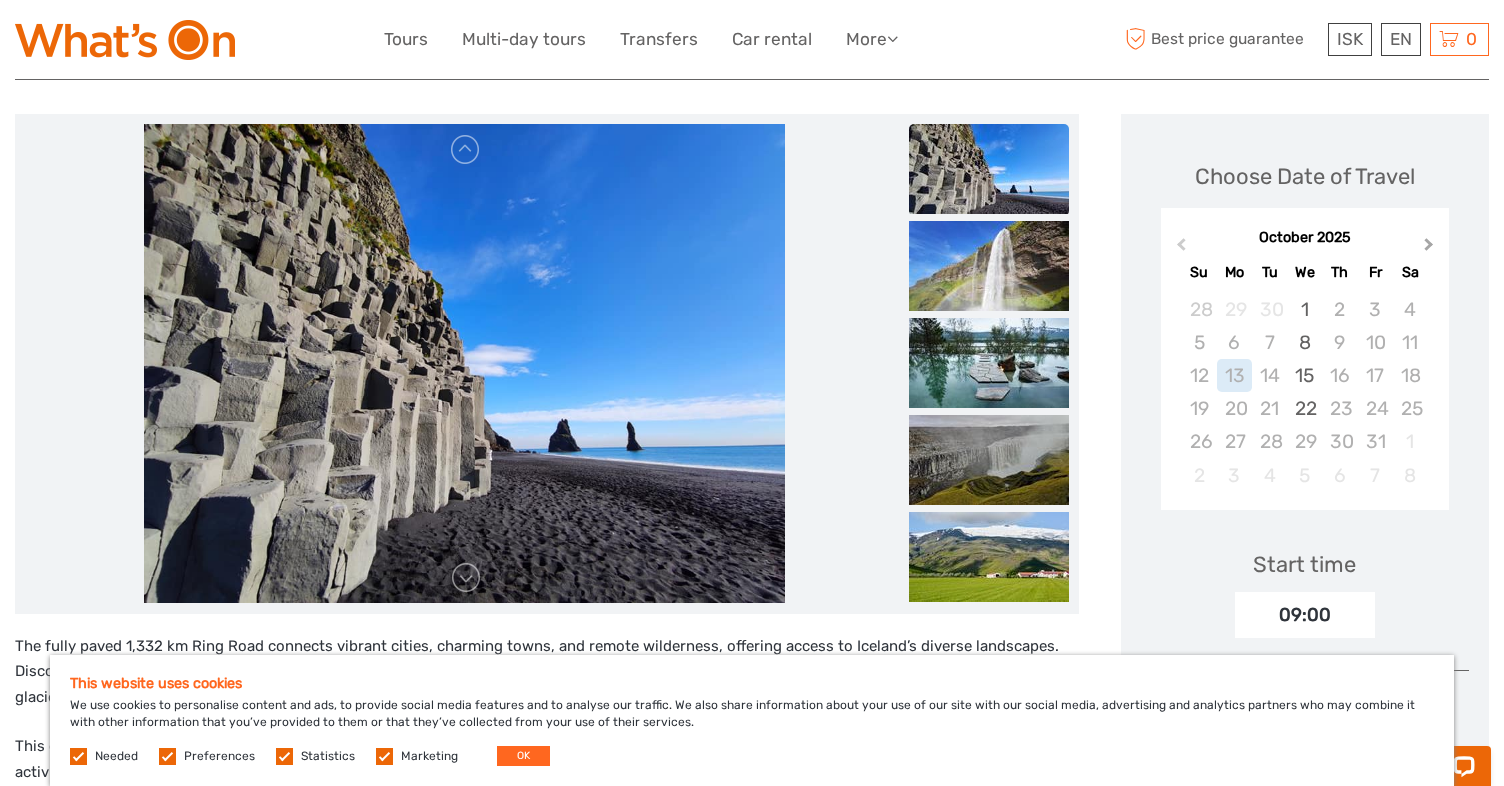 click on "Next Month" at bounding box center [1429, 248] 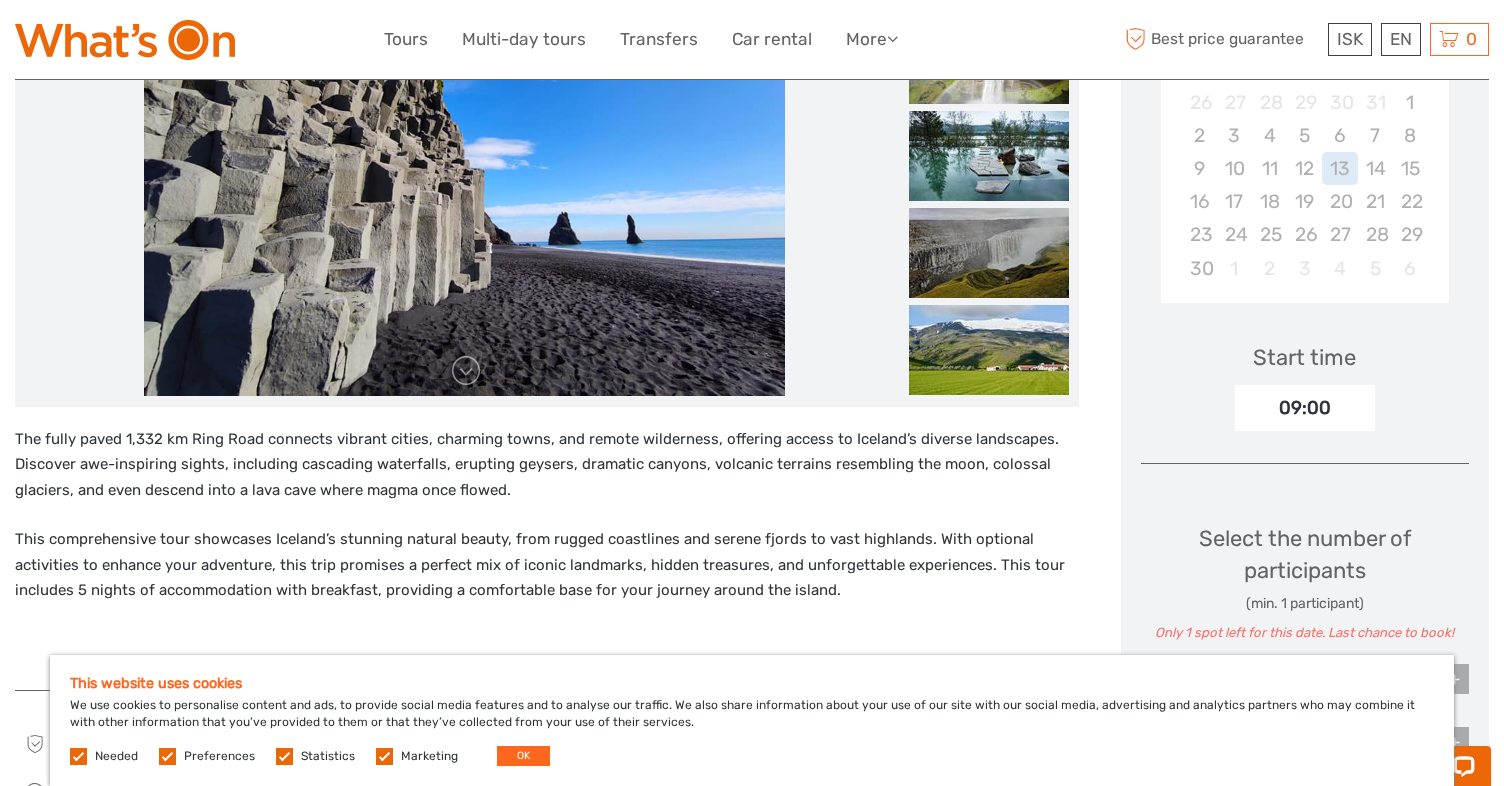 scroll, scrollTop: 0, scrollLeft: 0, axis: both 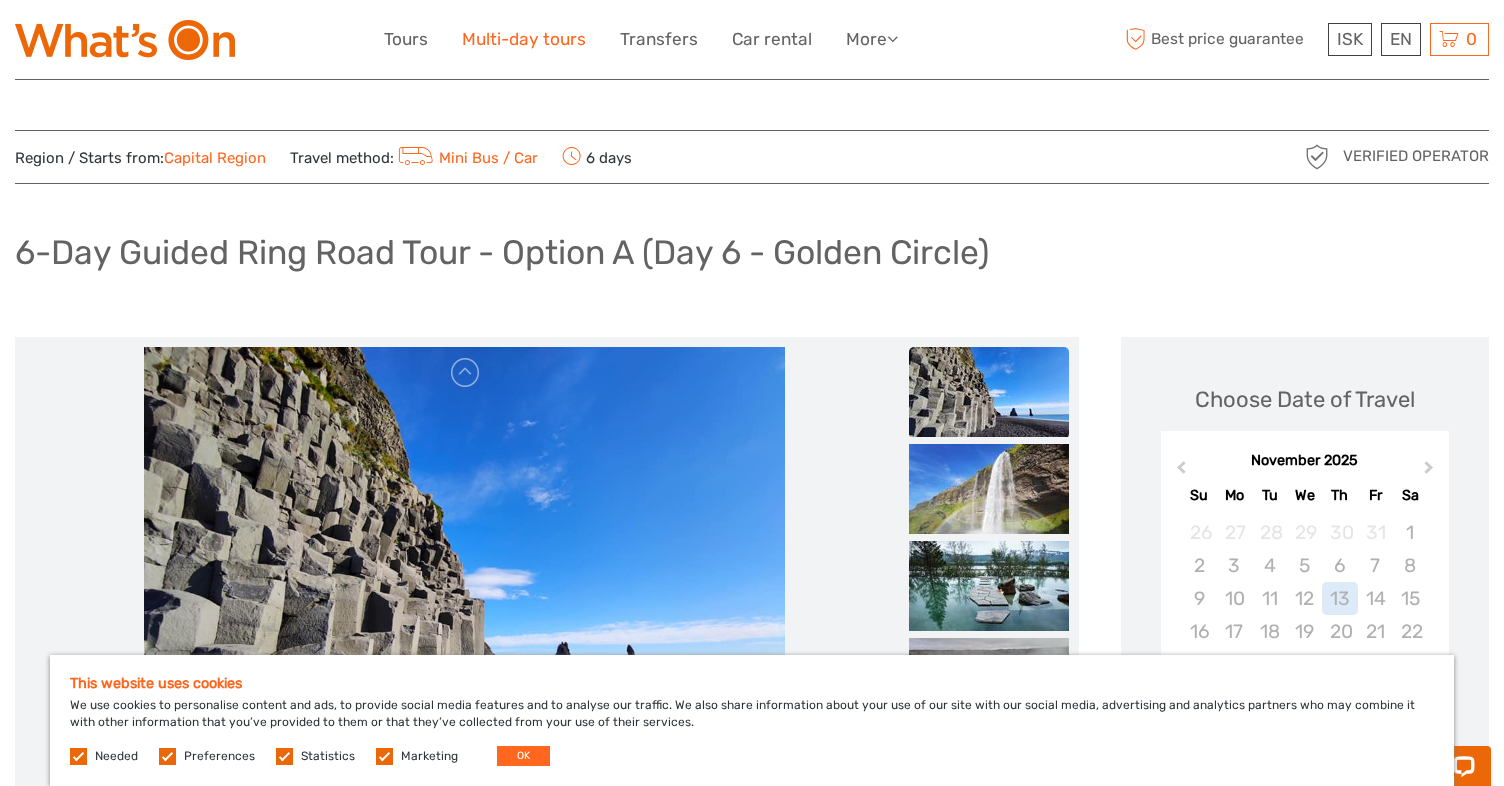 click on "Multi-day tours" at bounding box center [524, 39] 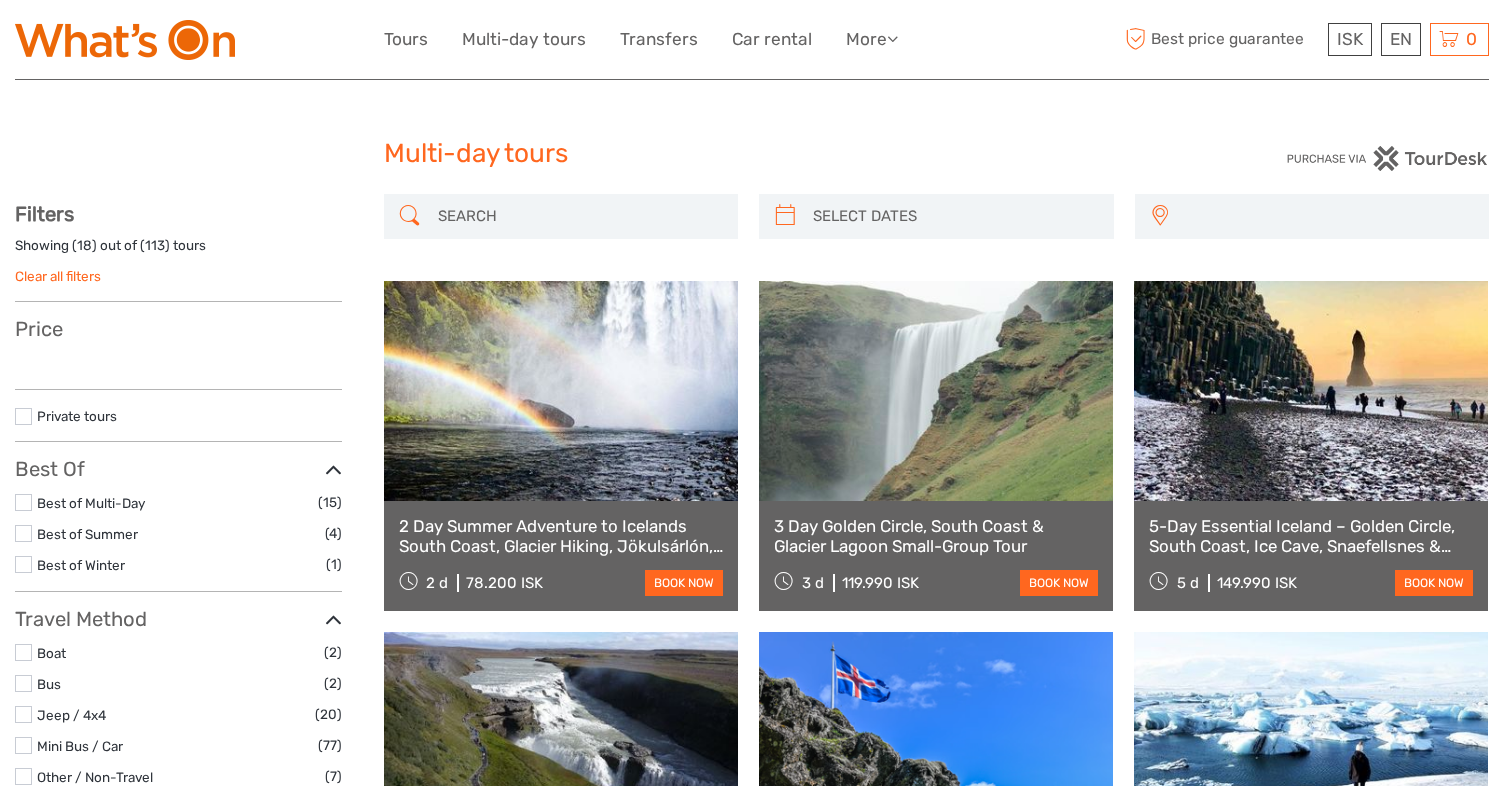 select 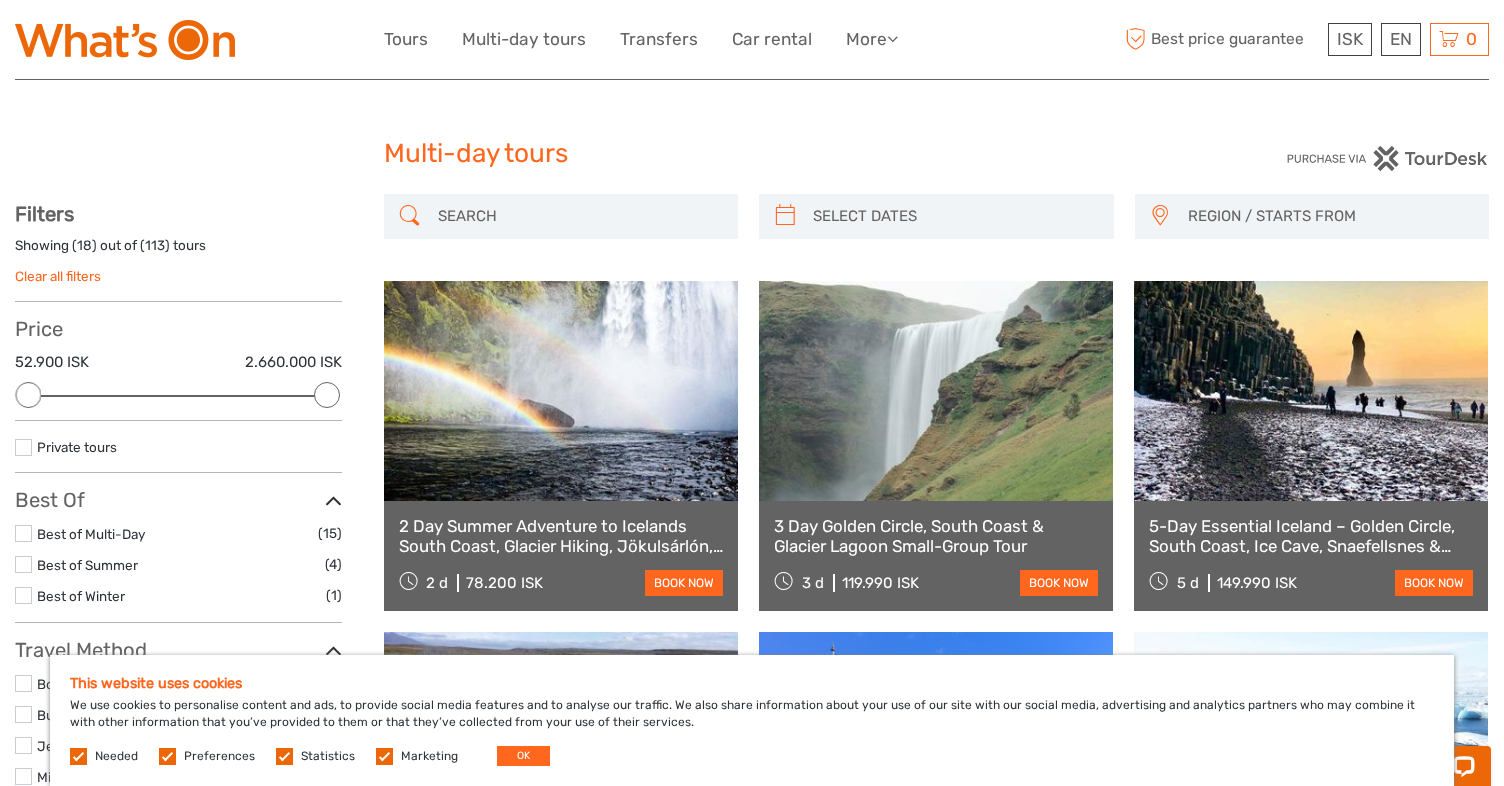 scroll, scrollTop: 0, scrollLeft: 0, axis: both 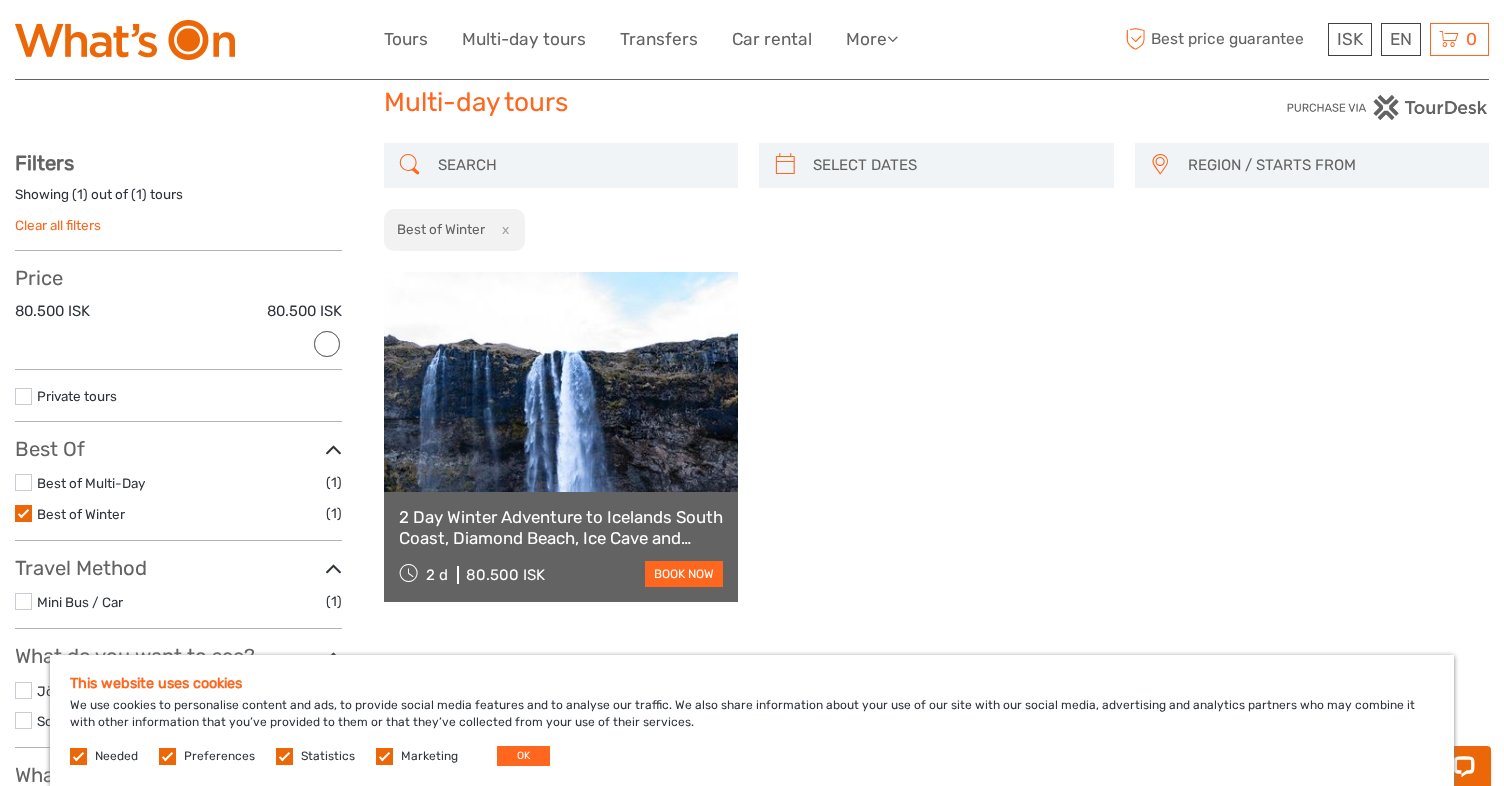 click at bounding box center (23, 513) 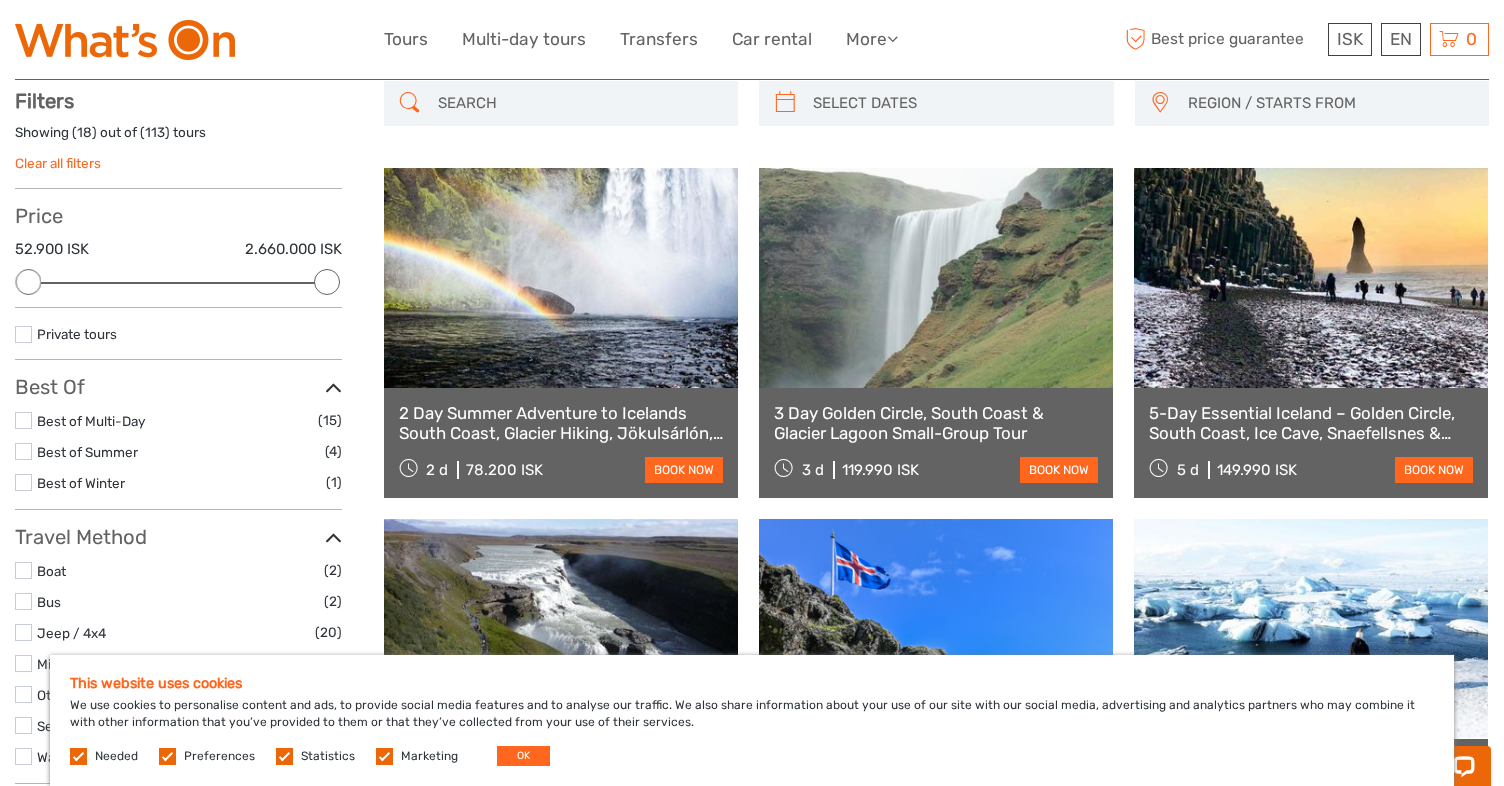scroll, scrollTop: 113, scrollLeft: 0, axis: vertical 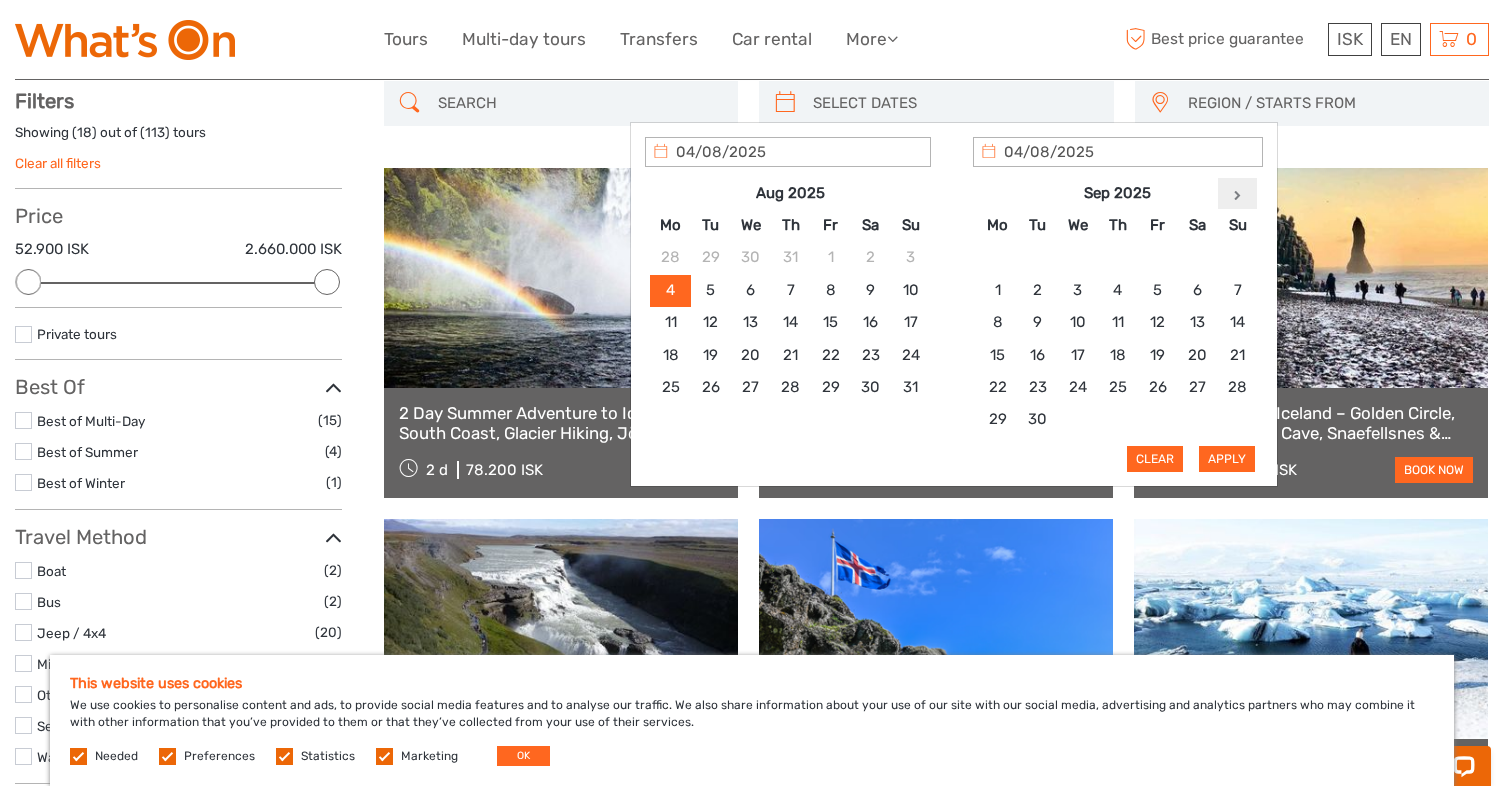 click at bounding box center [1237, 195] 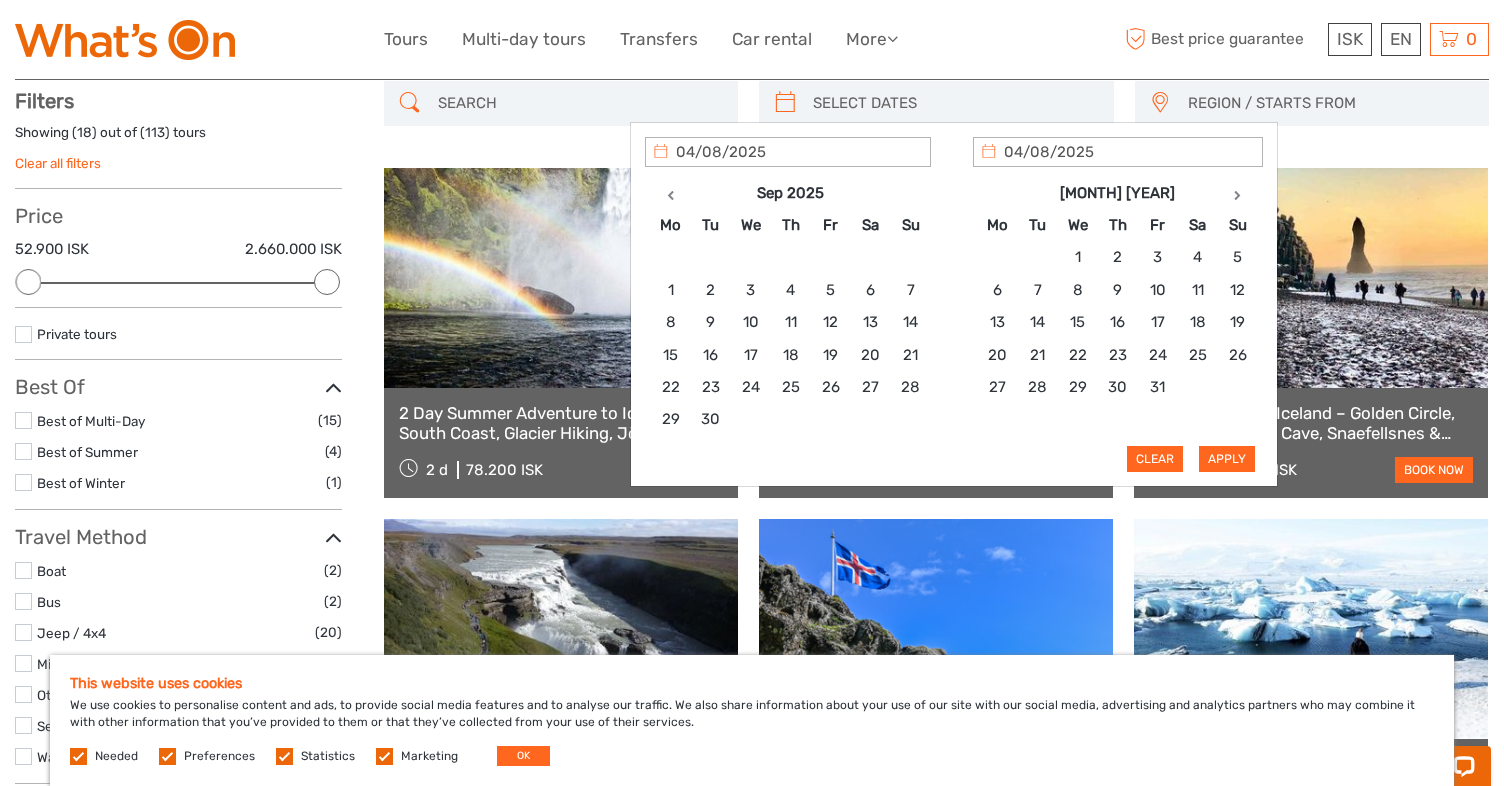 click at bounding box center [1237, 195] 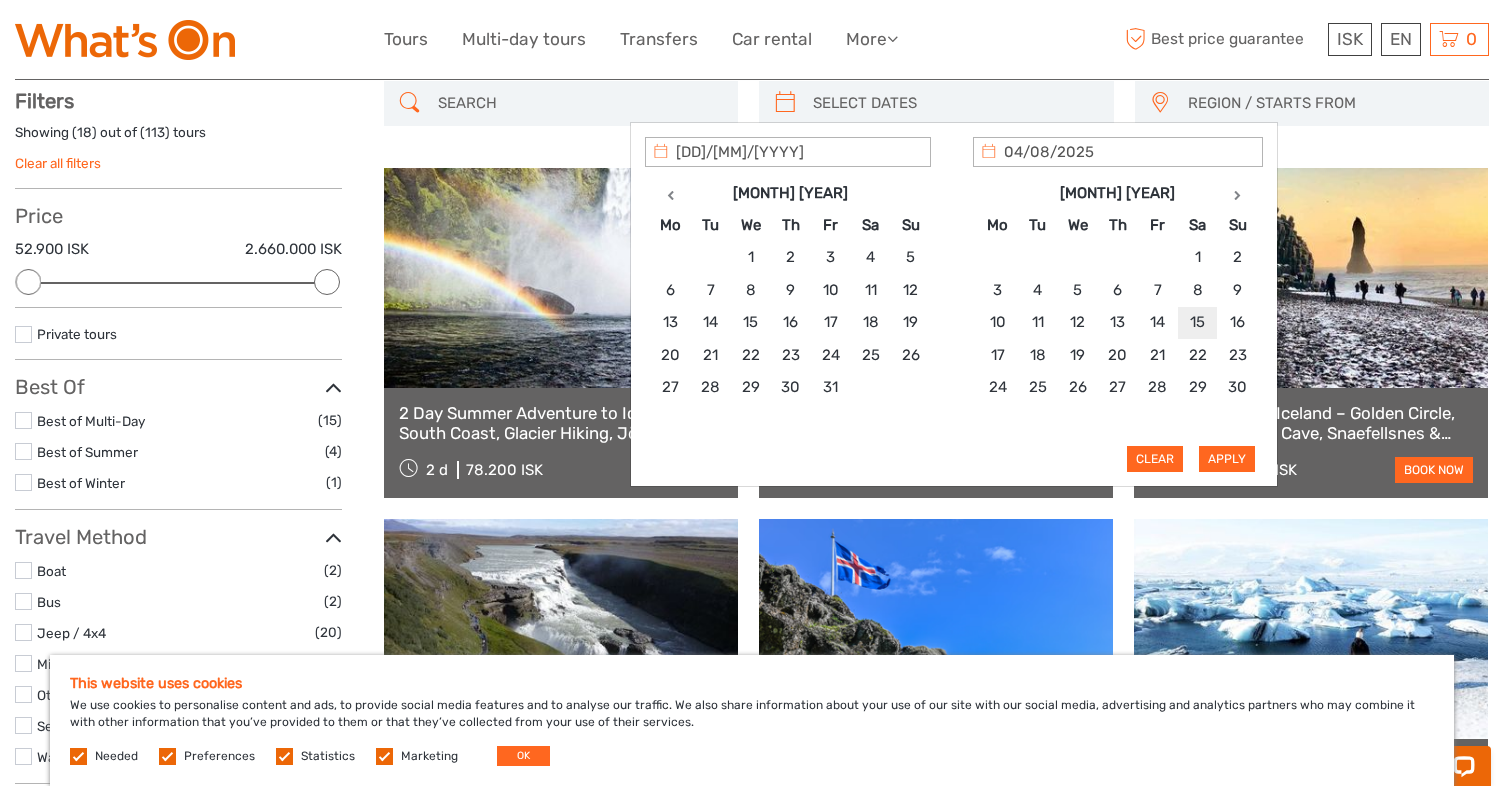type on "15/11/2025" 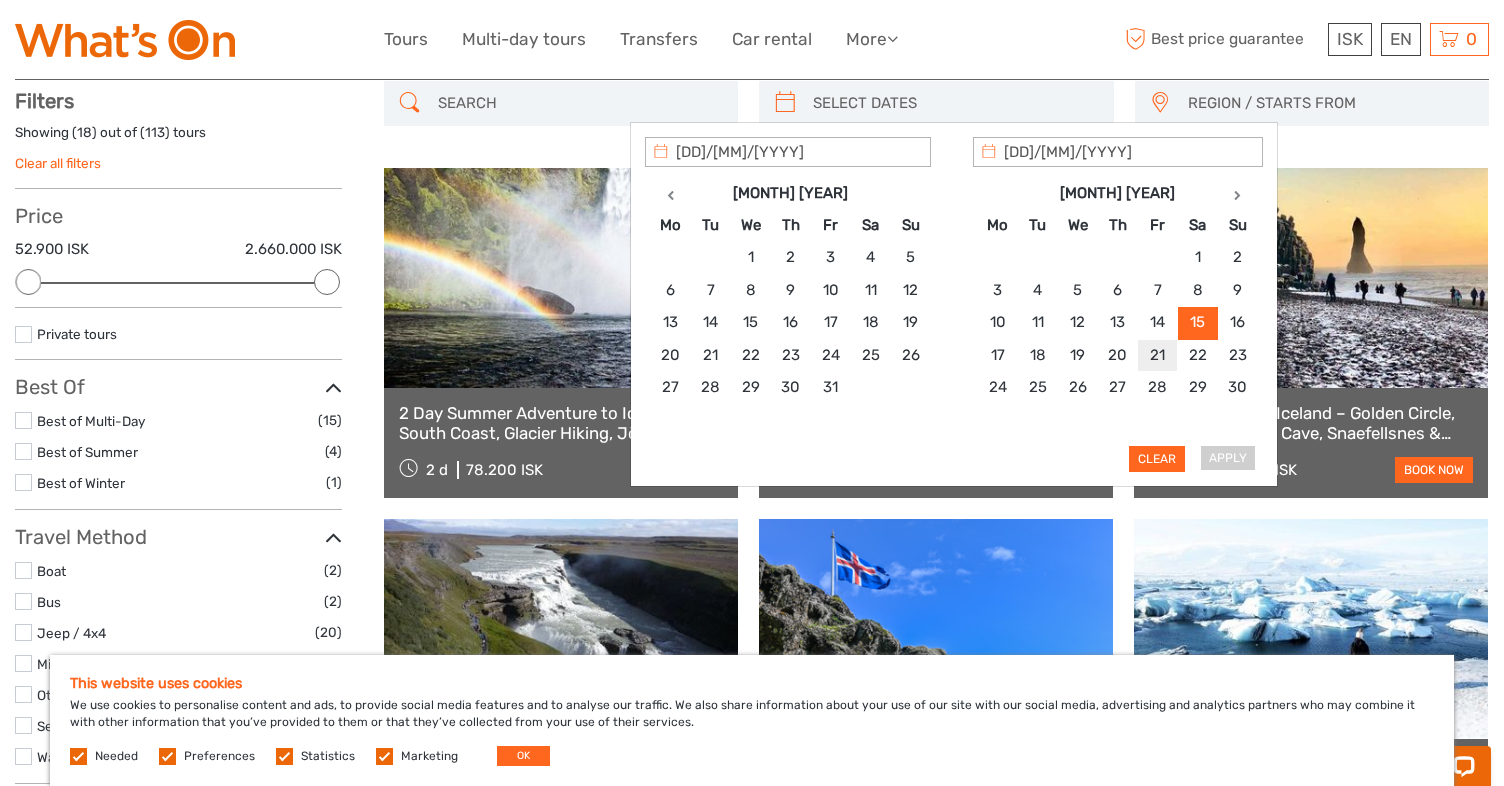 type on "21/11/2025" 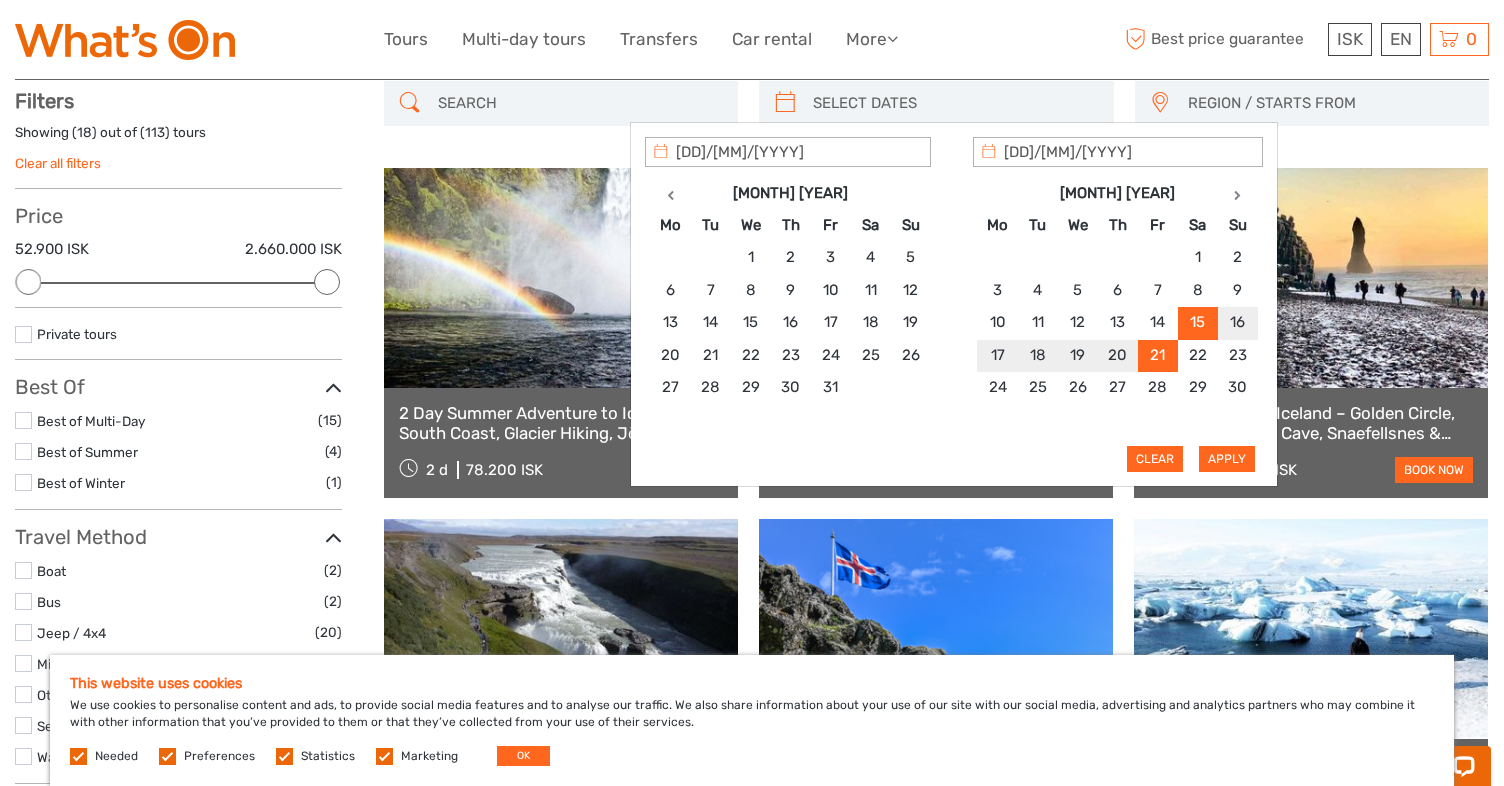 type on "15/11/2025" 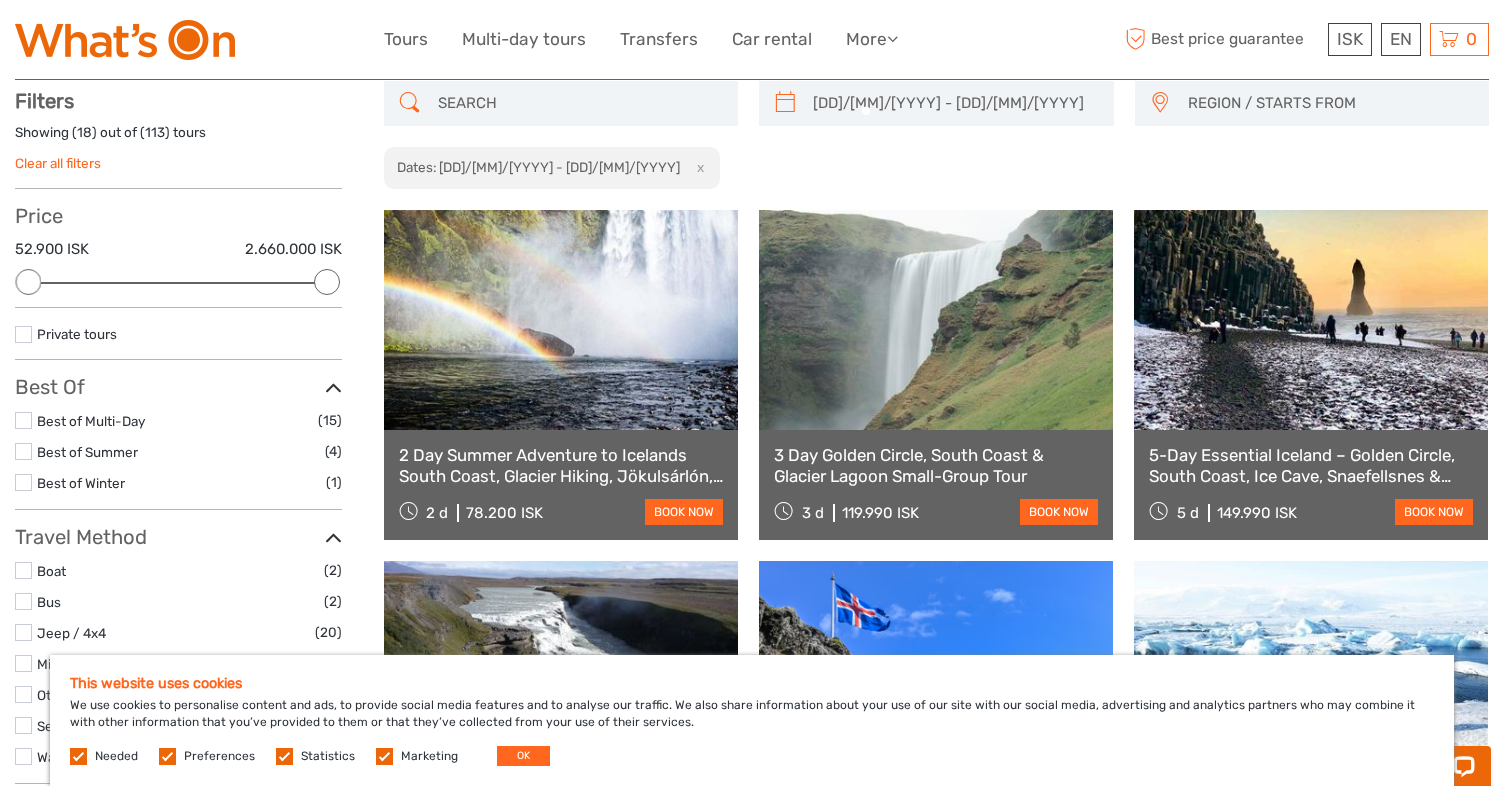 scroll, scrollTop: 113, scrollLeft: 0, axis: vertical 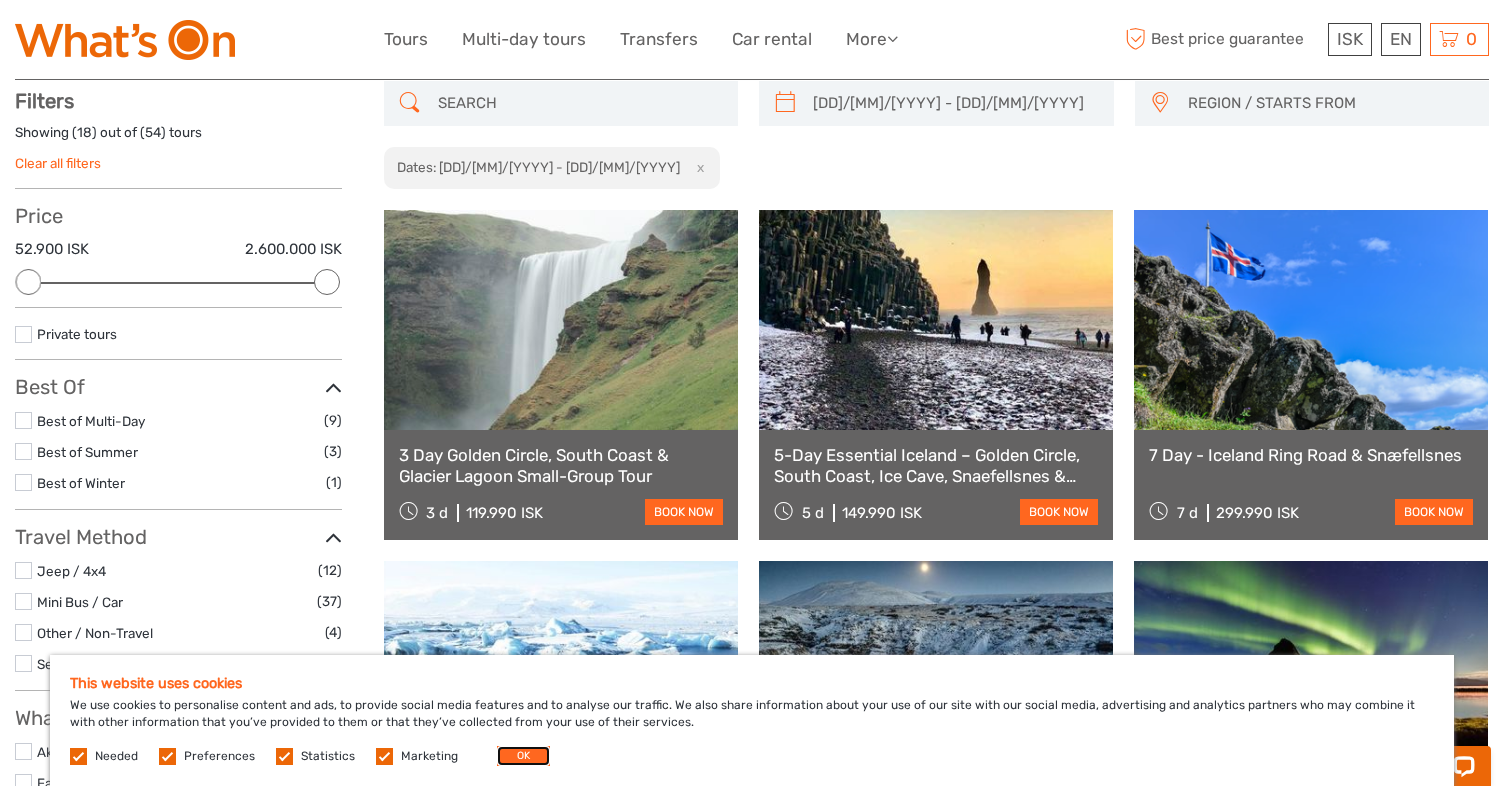 click on "OK" at bounding box center [523, 756] 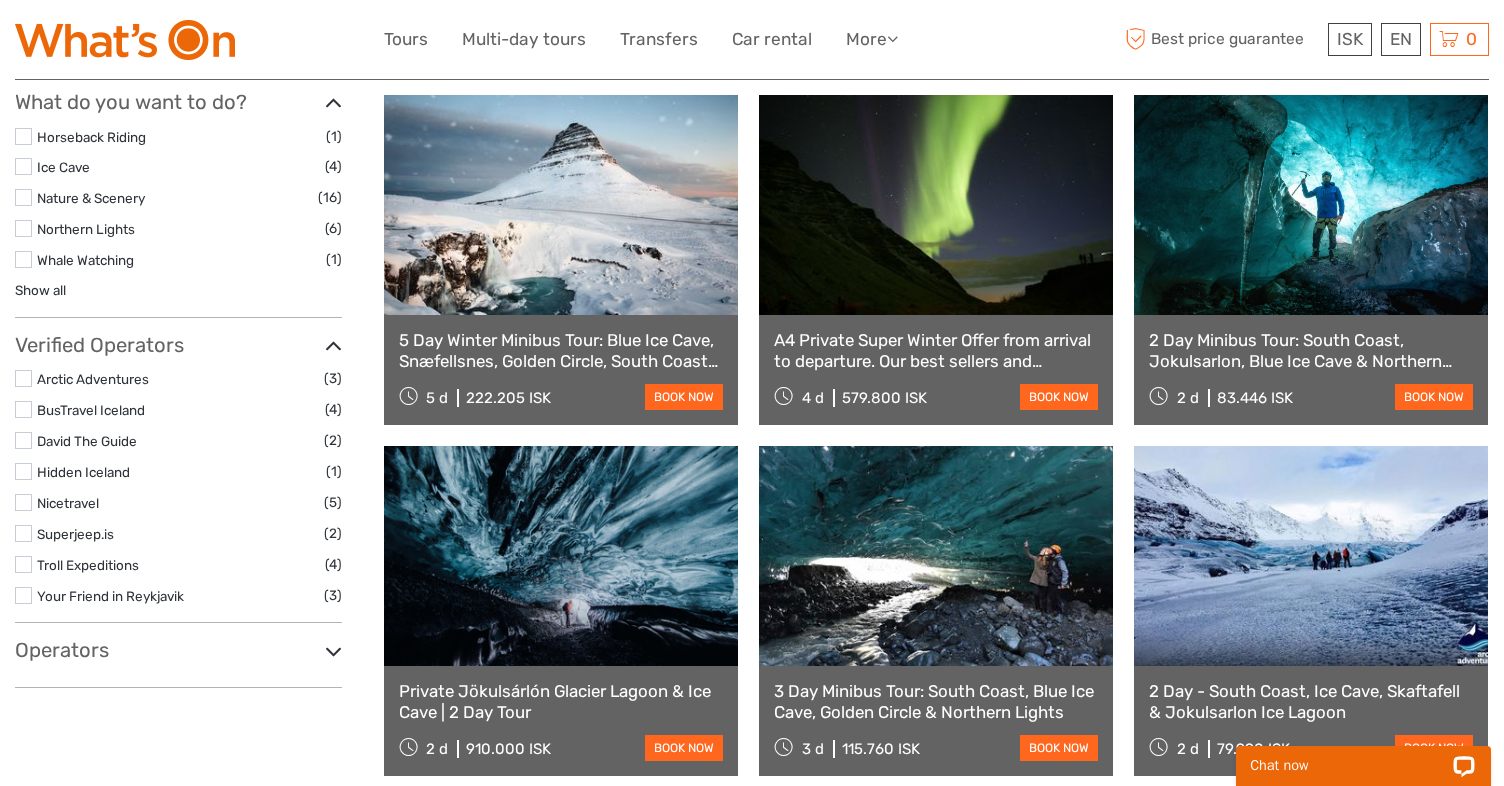 scroll, scrollTop: 1286, scrollLeft: 0, axis: vertical 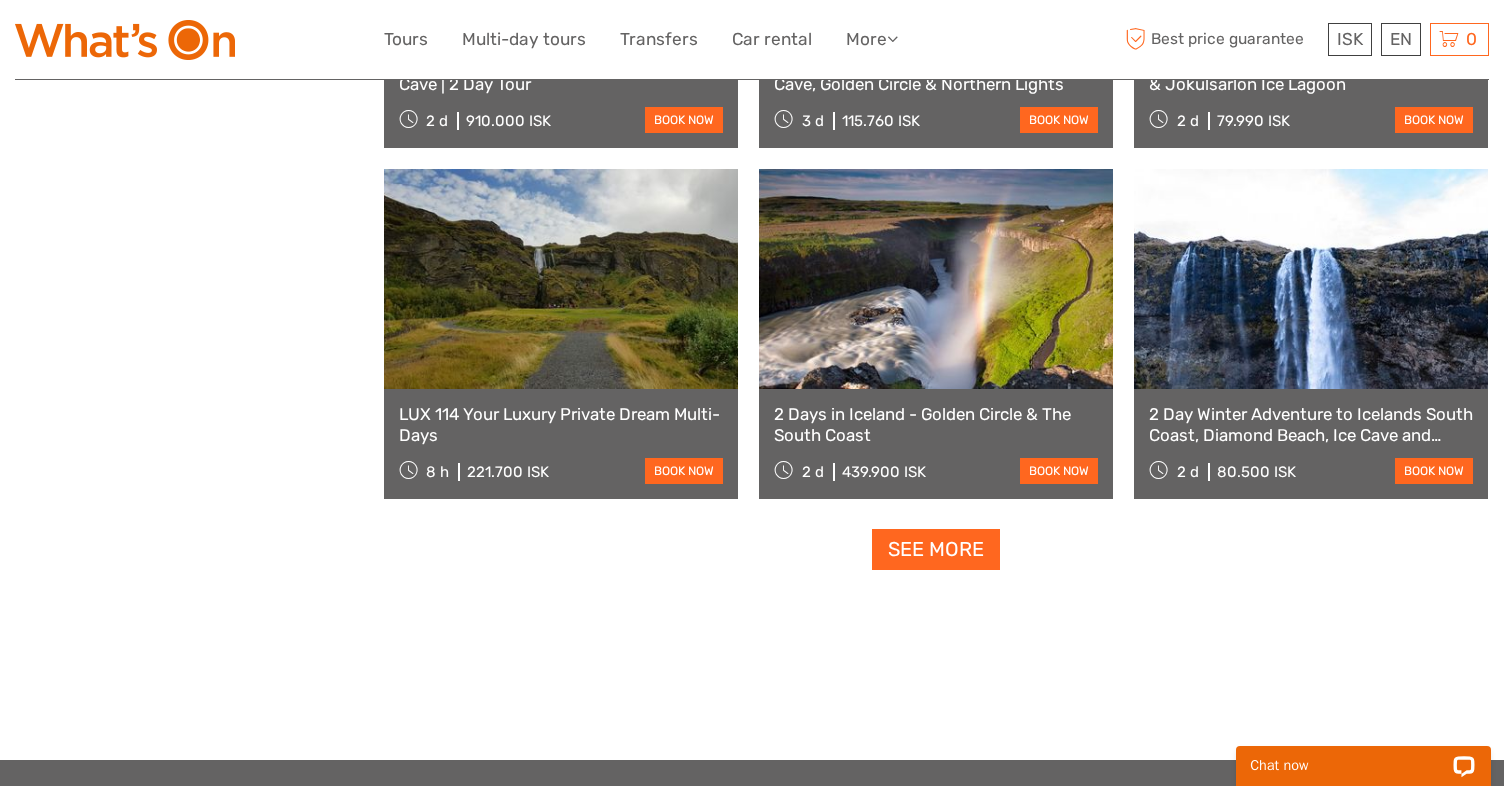 click on "See more" at bounding box center (936, 549) 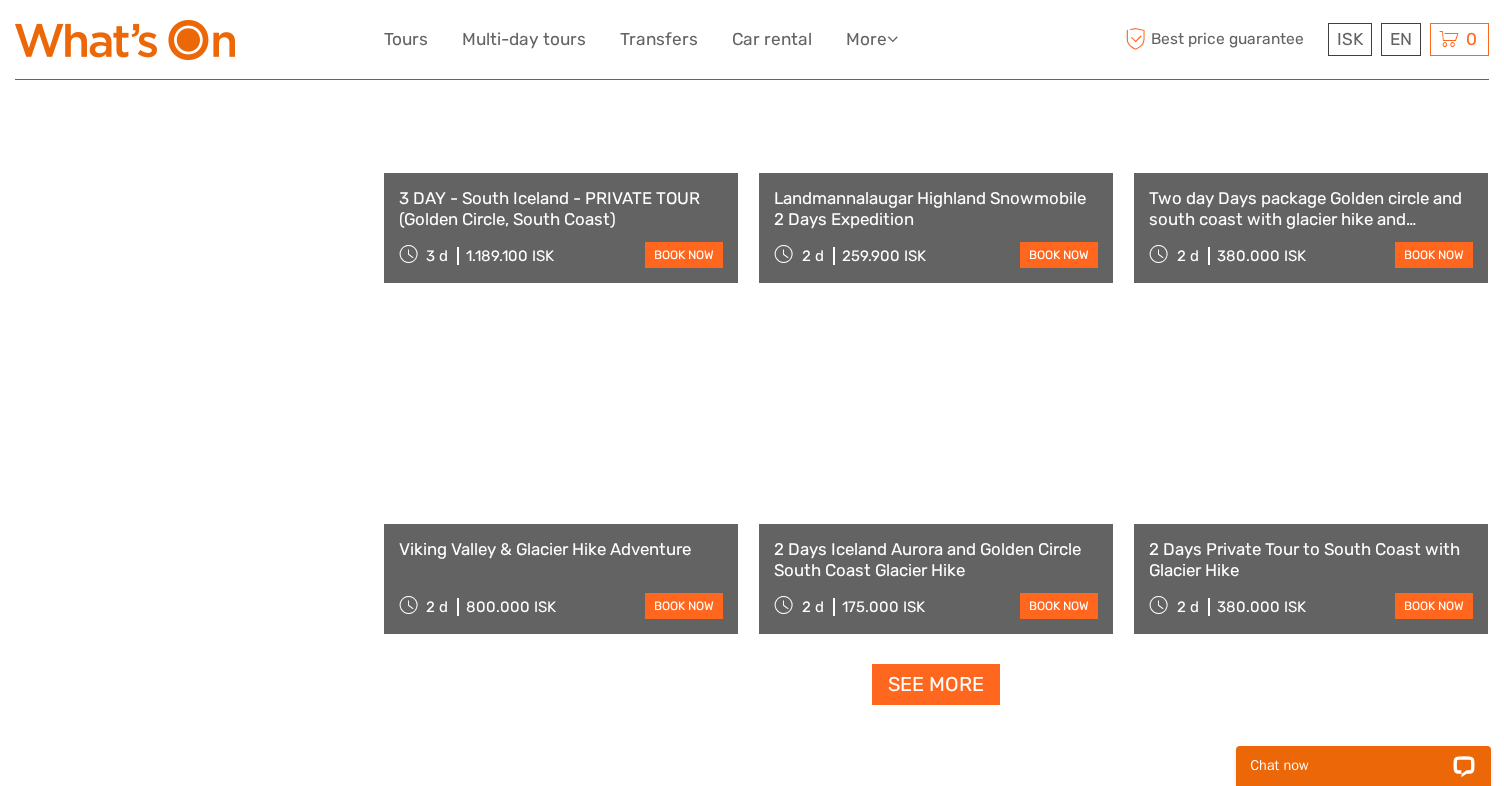 scroll, scrollTop: 3908, scrollLeft: 0, axis: vertical 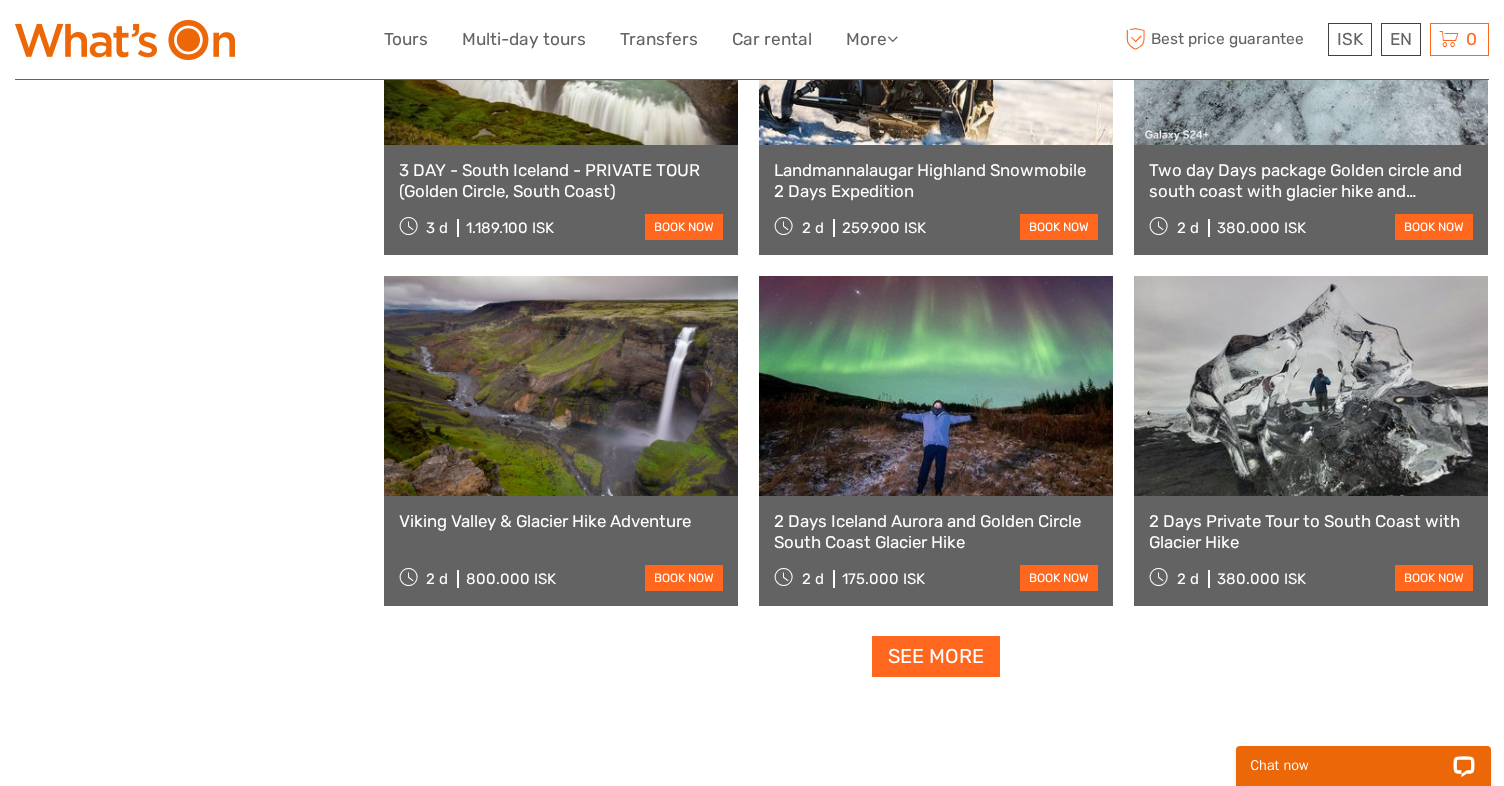 click on "See more" at bounding box center [936, 656] 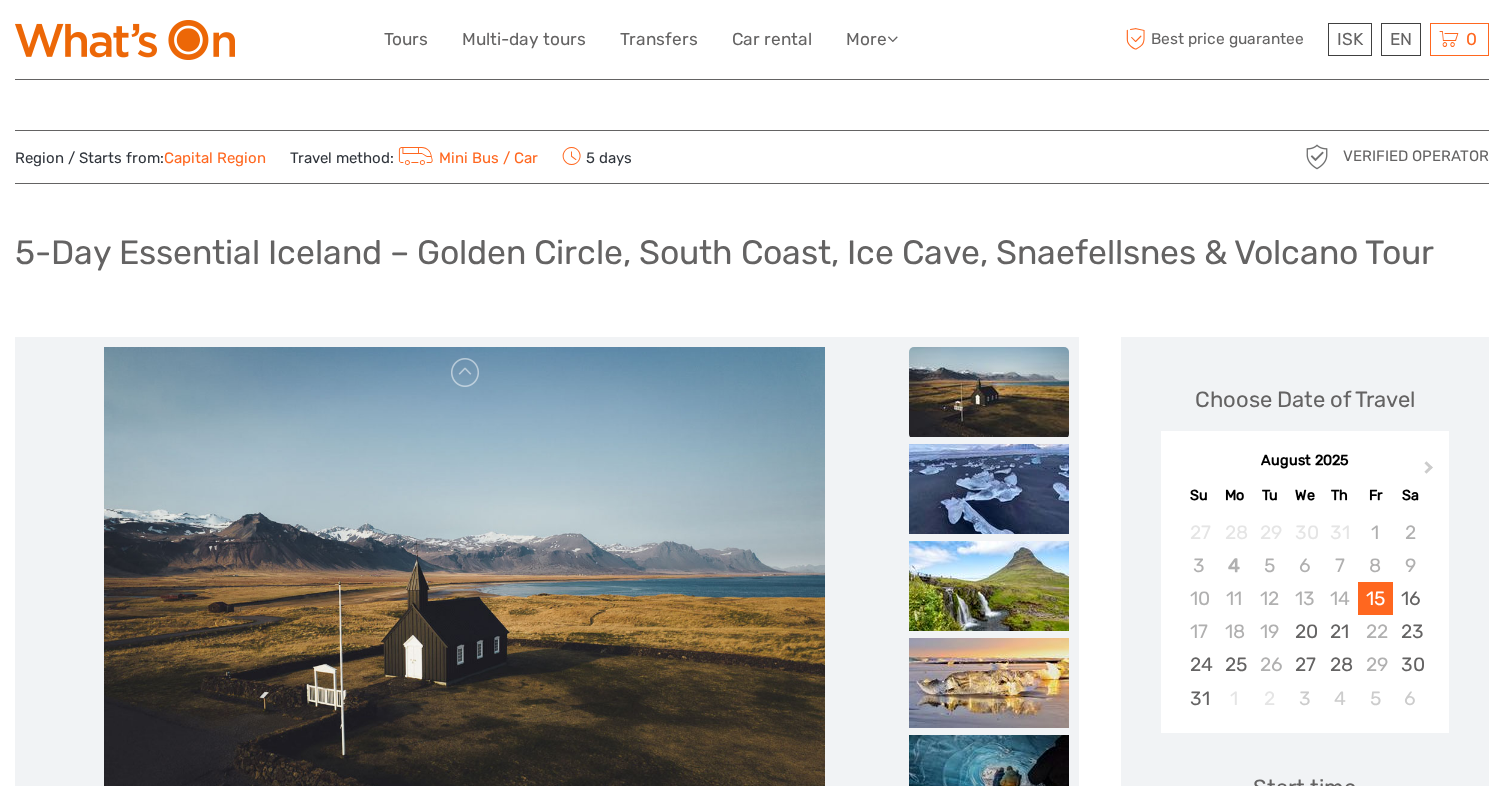 scroll, scrollTop: 0, scrollLeft: 0, axis: both 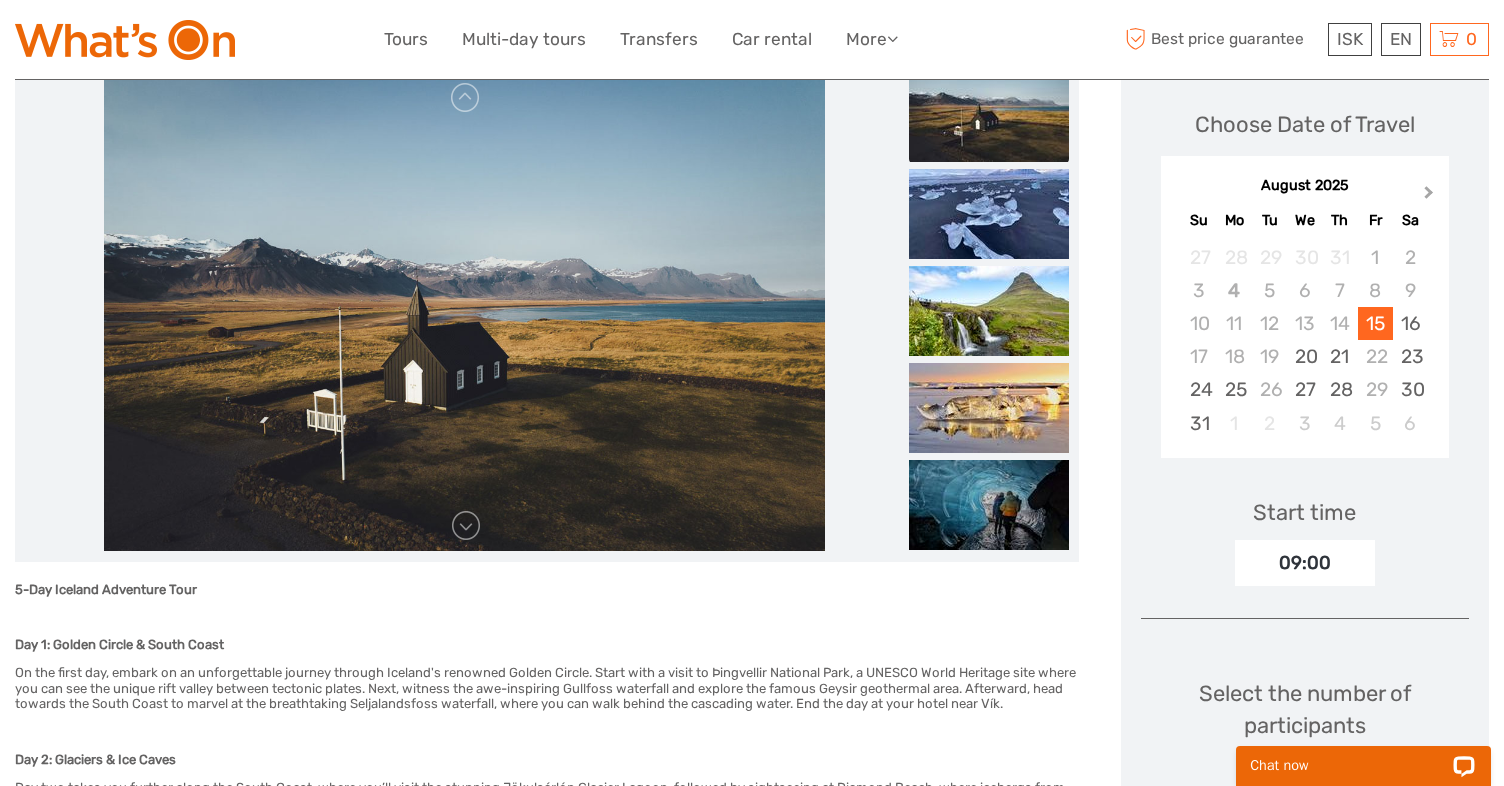 click on "Next Month" at bounding box center (1429, 196) 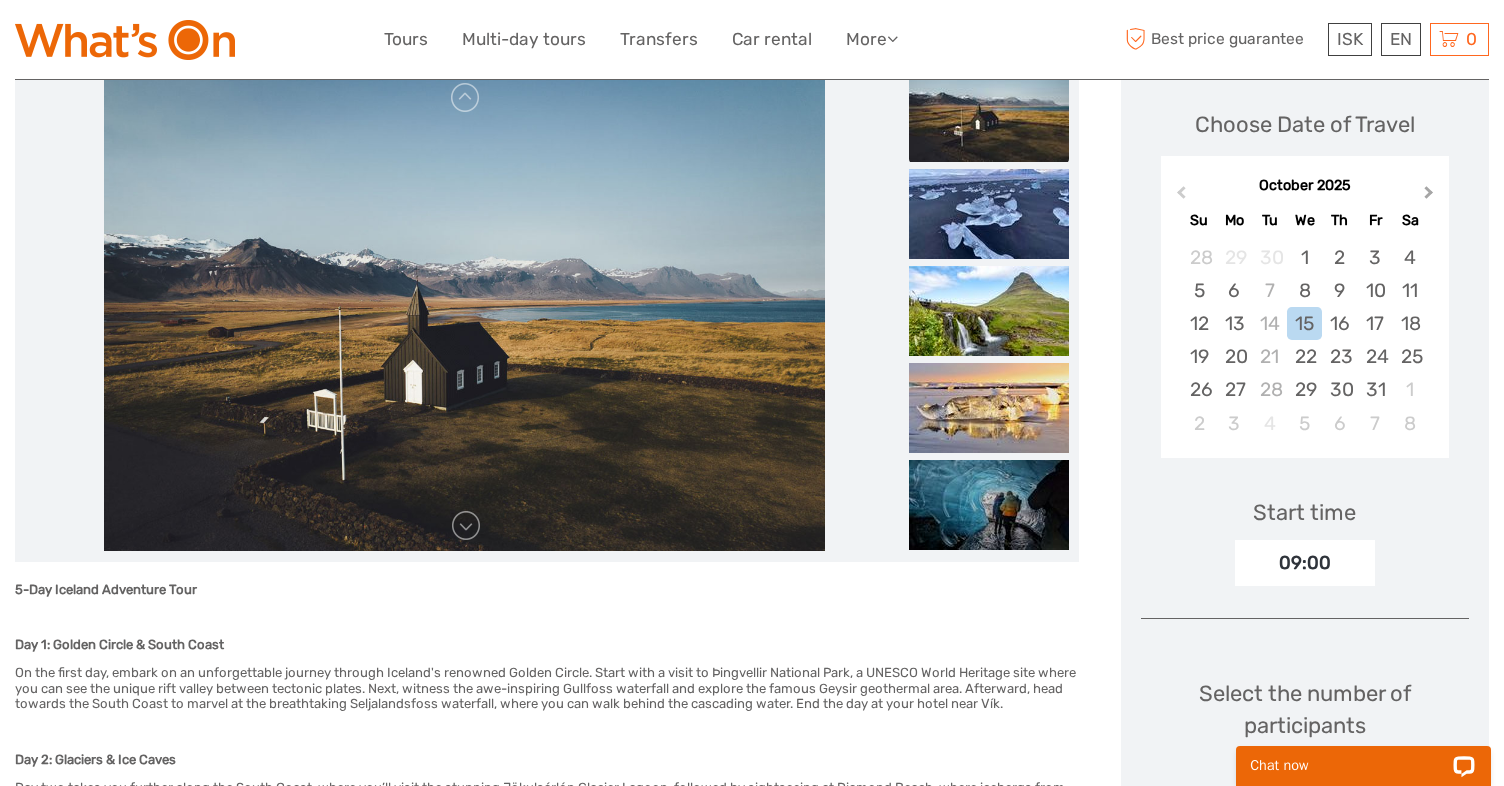 click on "Next Month" at bounding box center (1429, 196) 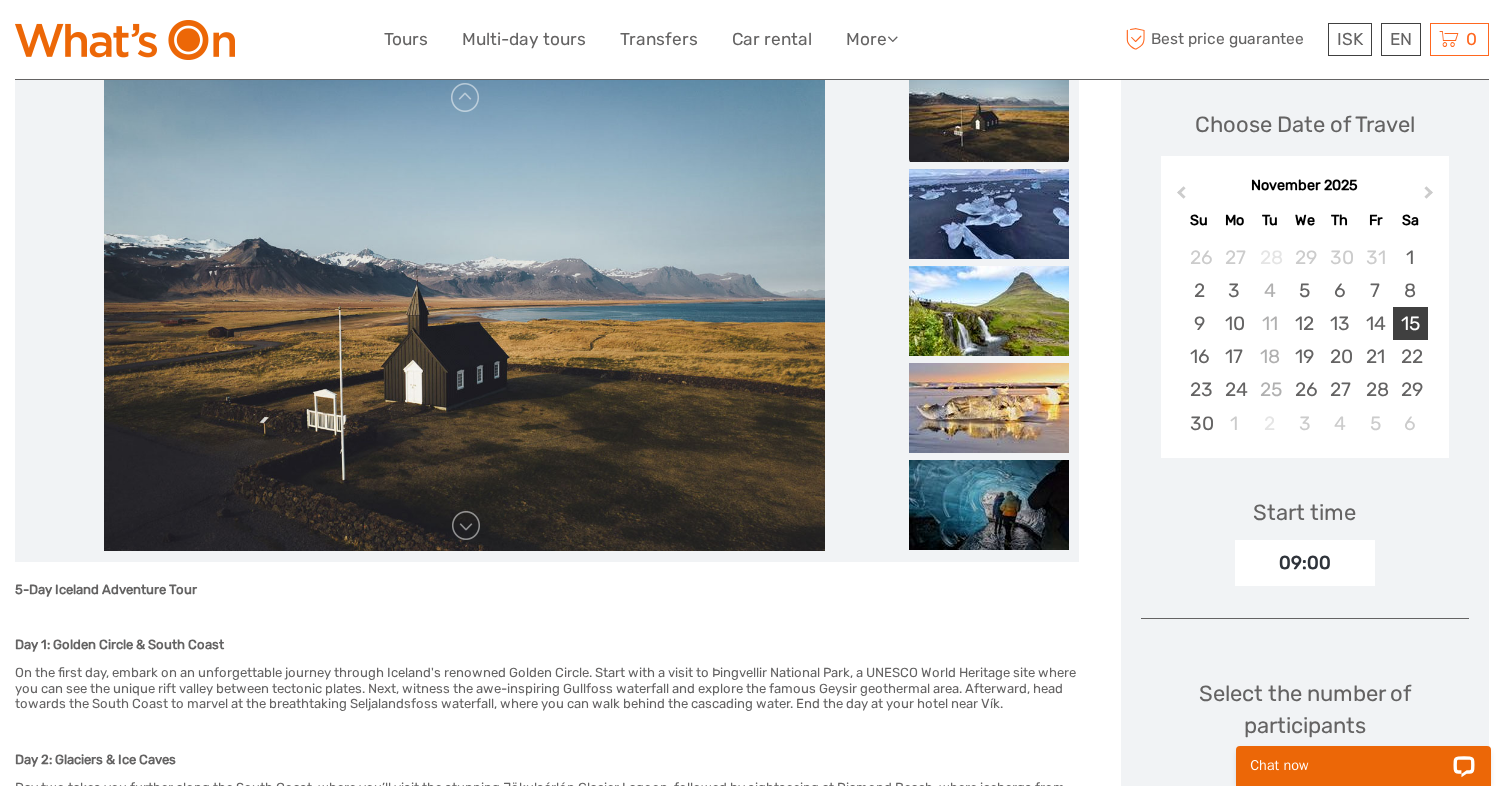click on "15" at bounding box center (1410, 323) 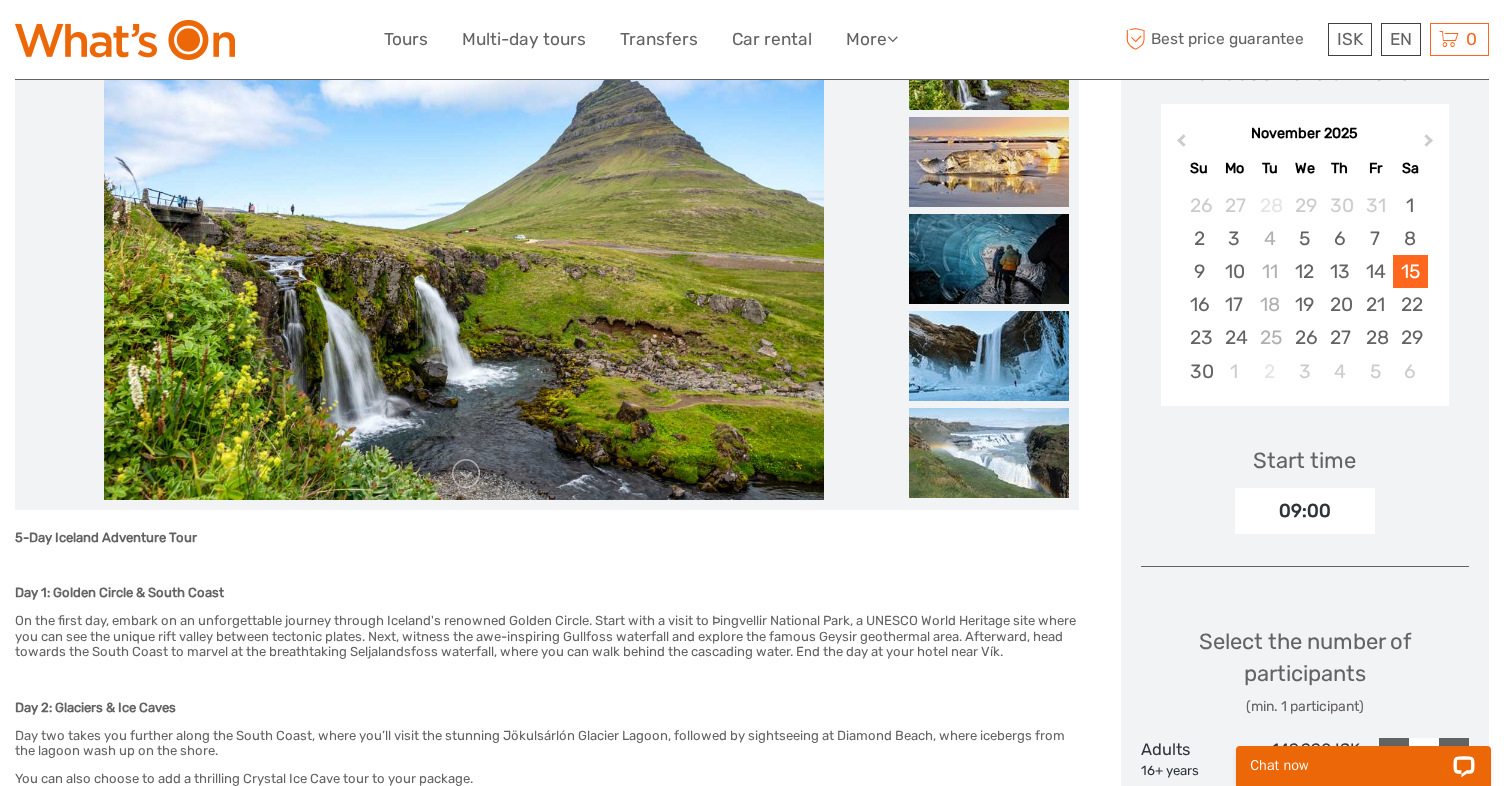 scroll, scrollTop: 320, scrollLeft: 0, axis: vertical 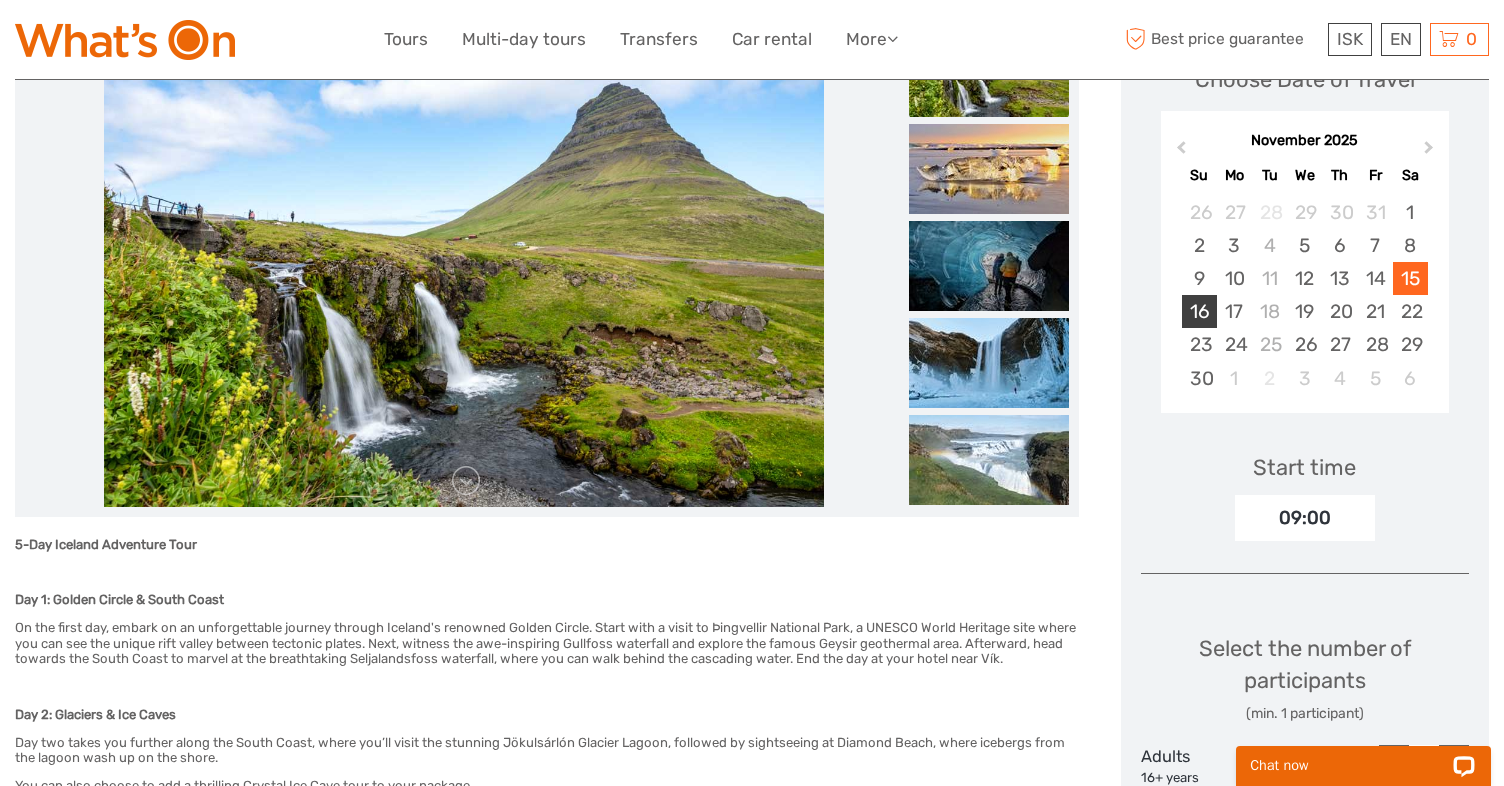 click on "16" at bounding box center (1199, 311) 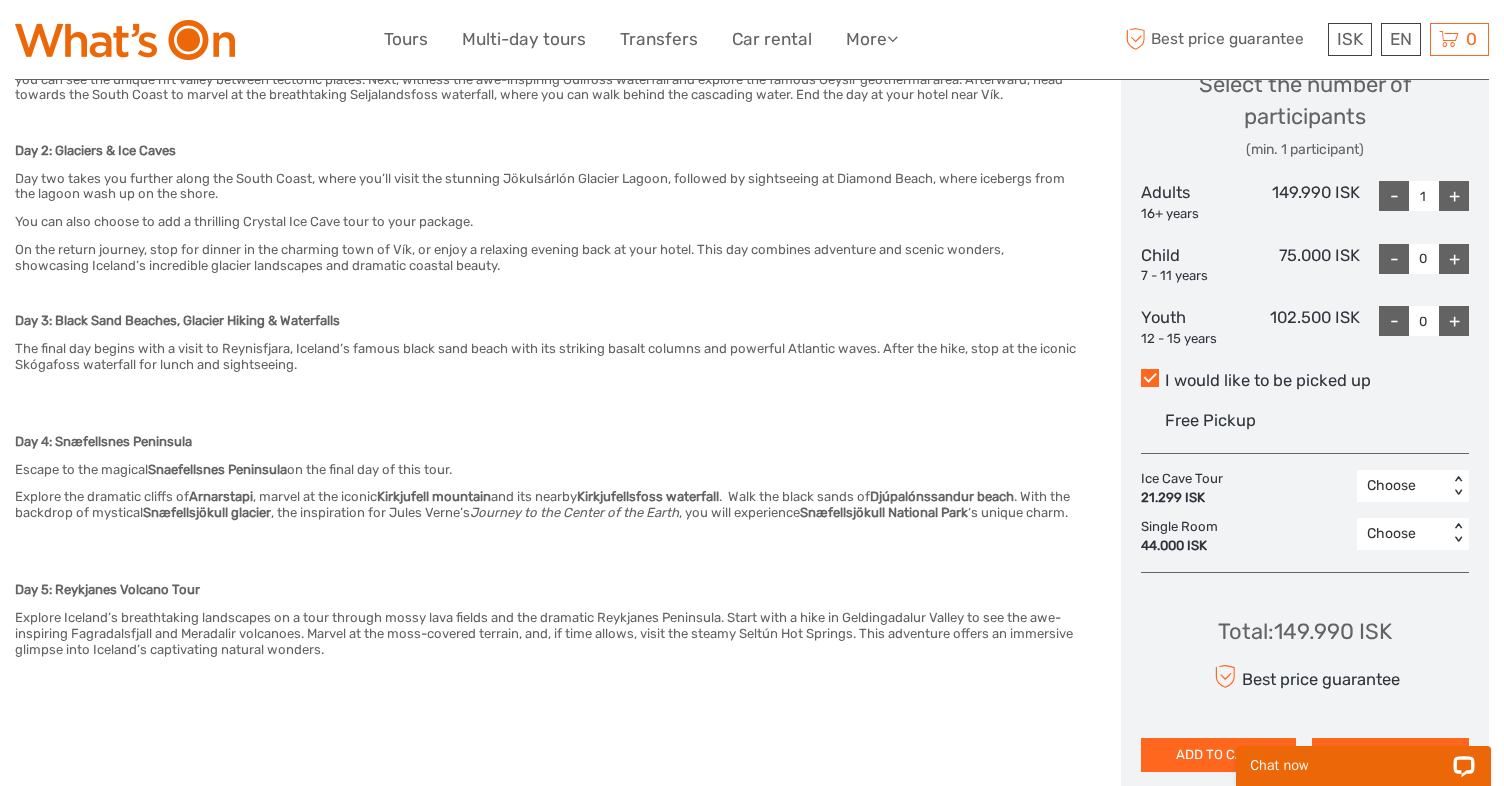 scroll, scrollTop: 905, scrollLeft: 0, axis: vertical 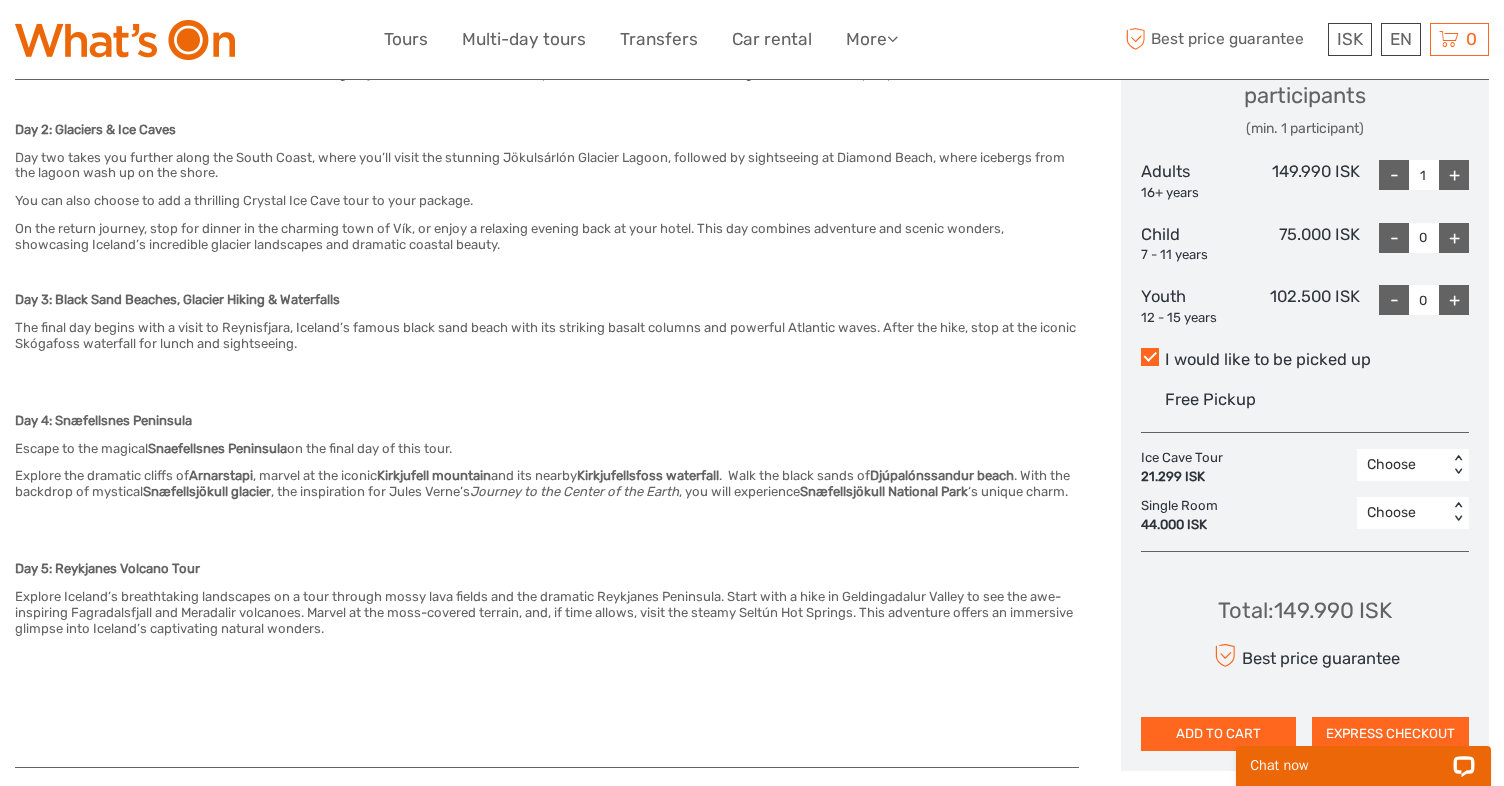 click on "Choose" at bounding box center (1402, 465) 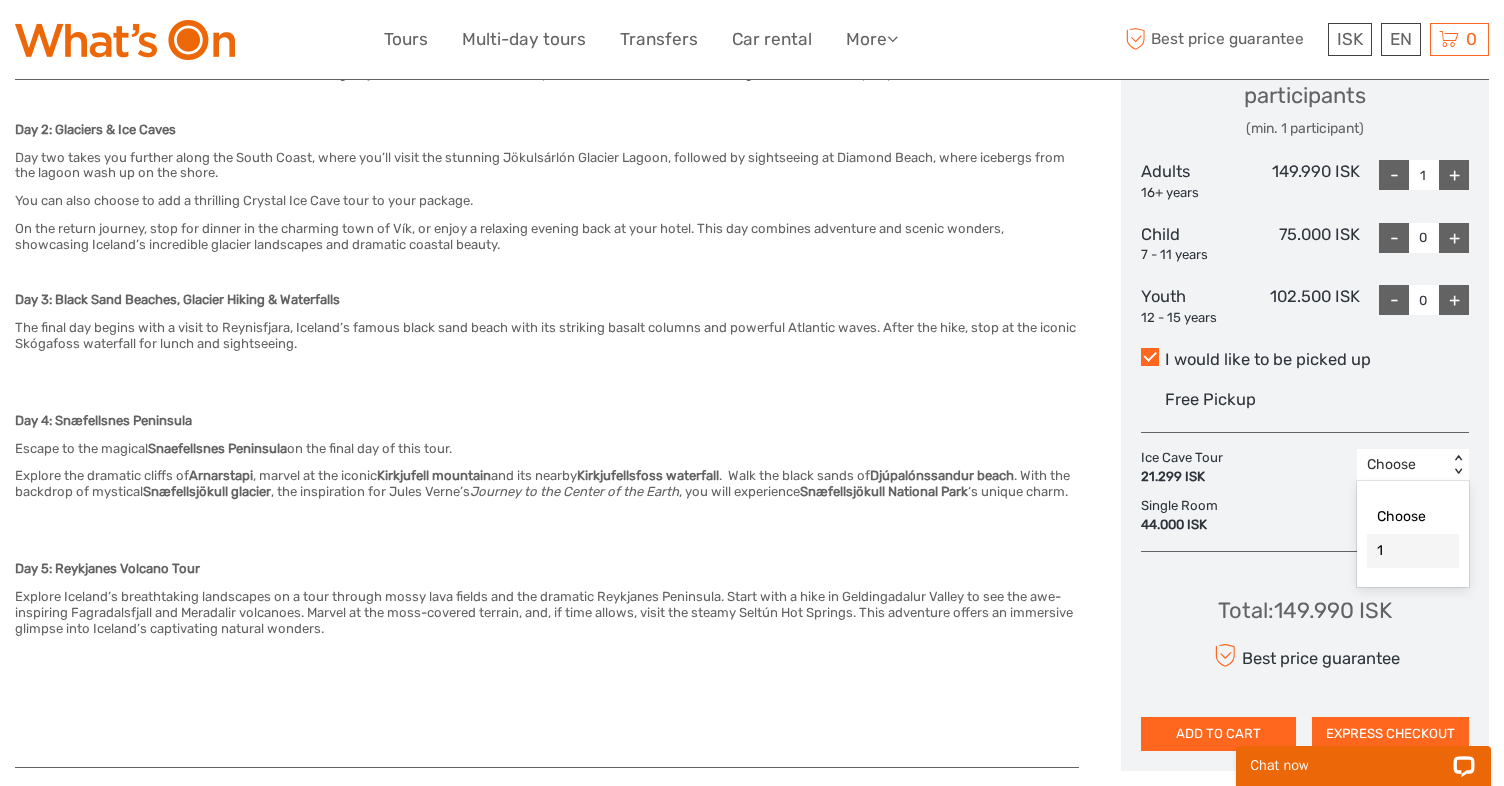 click on "1" at bounding box center (1413, 551) 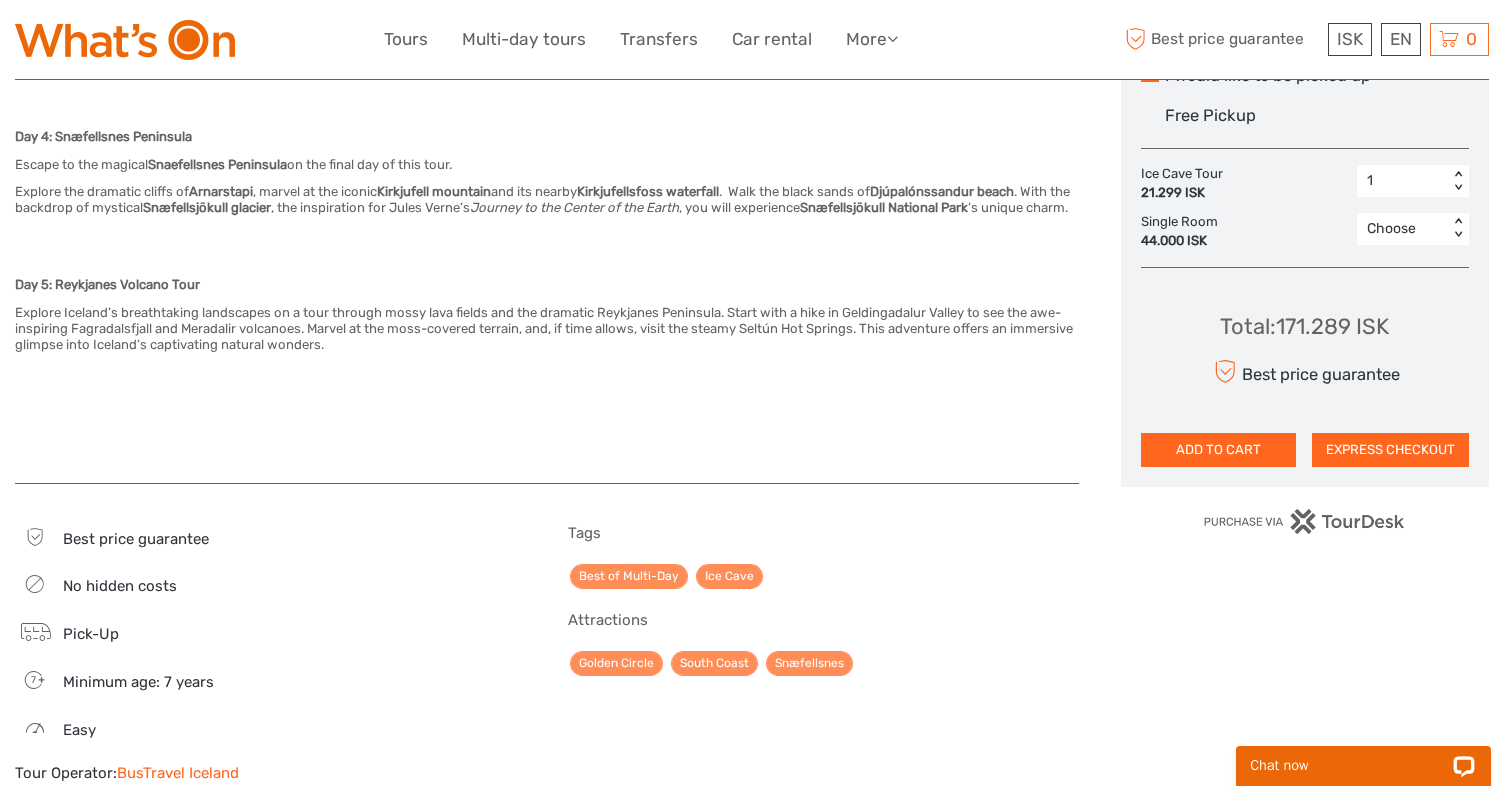 scroll, scrollTop: 1191, scrollLeft: 0, axis: vertical 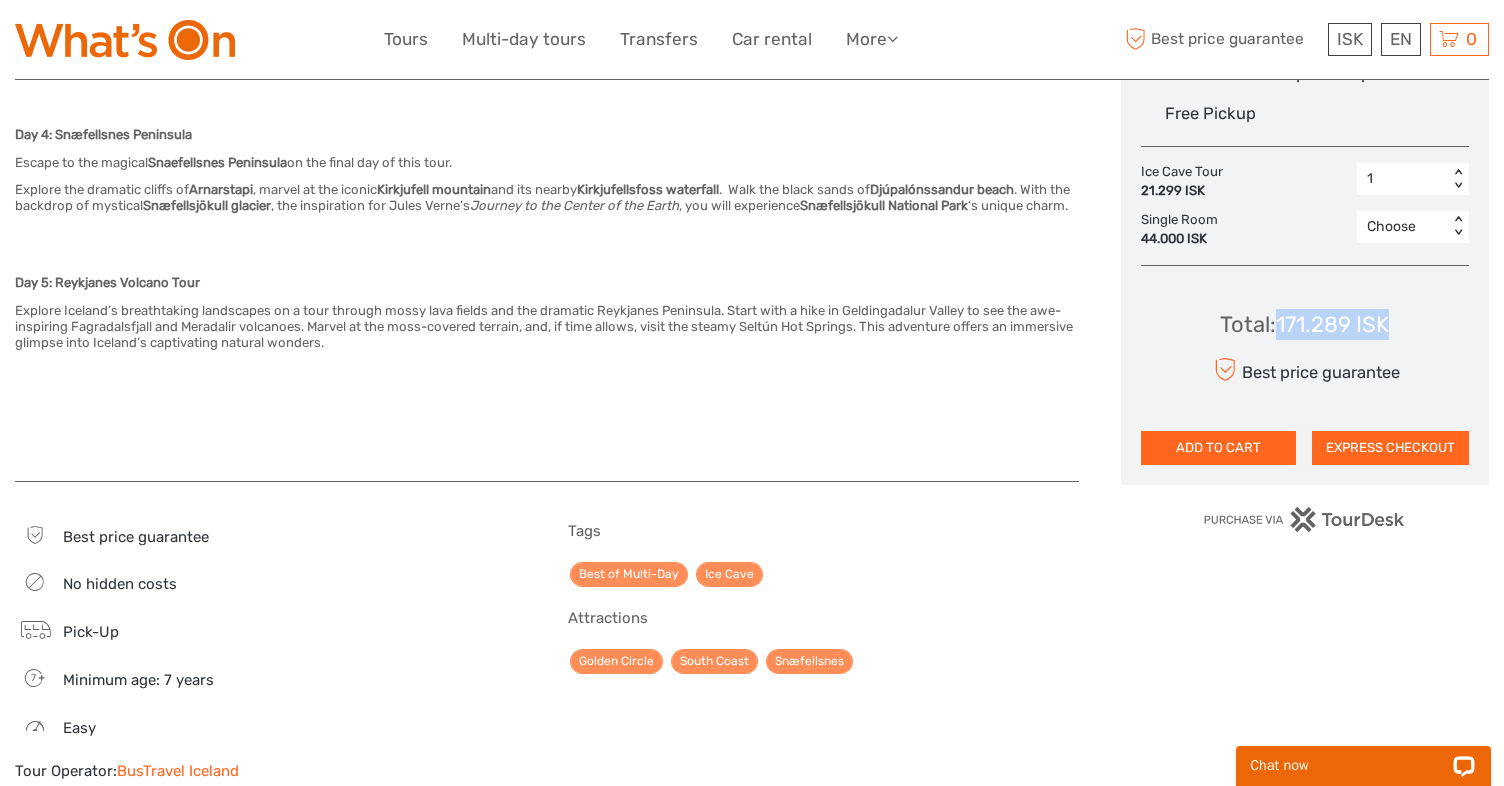 drag, startPoint x: 1280, startPoint y: 320, endPoint x: 1394, endPoint y: 329, distance: 114.35471 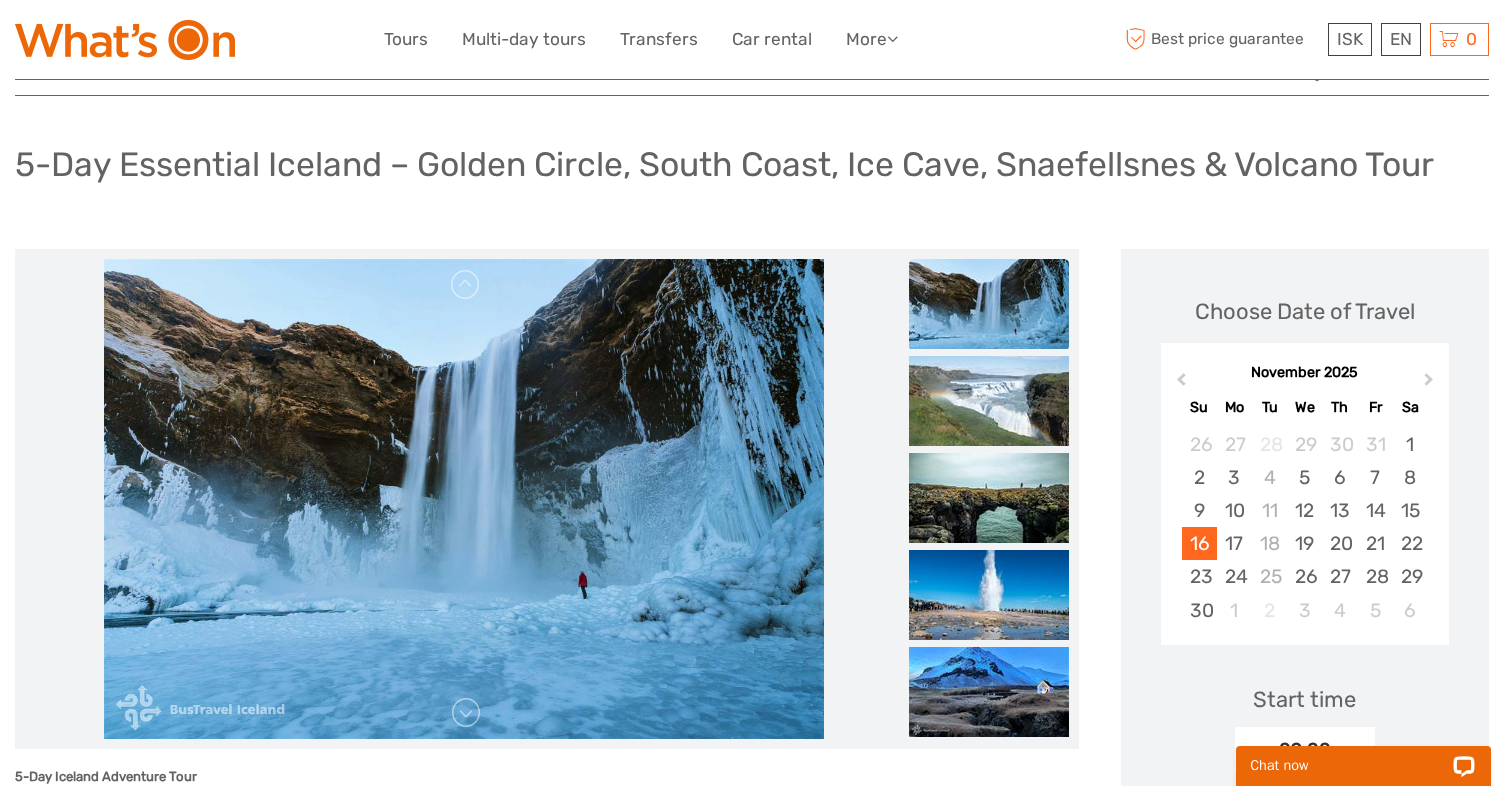 scroll, scrollTop: 0, scrollLeft: 0, axis: both 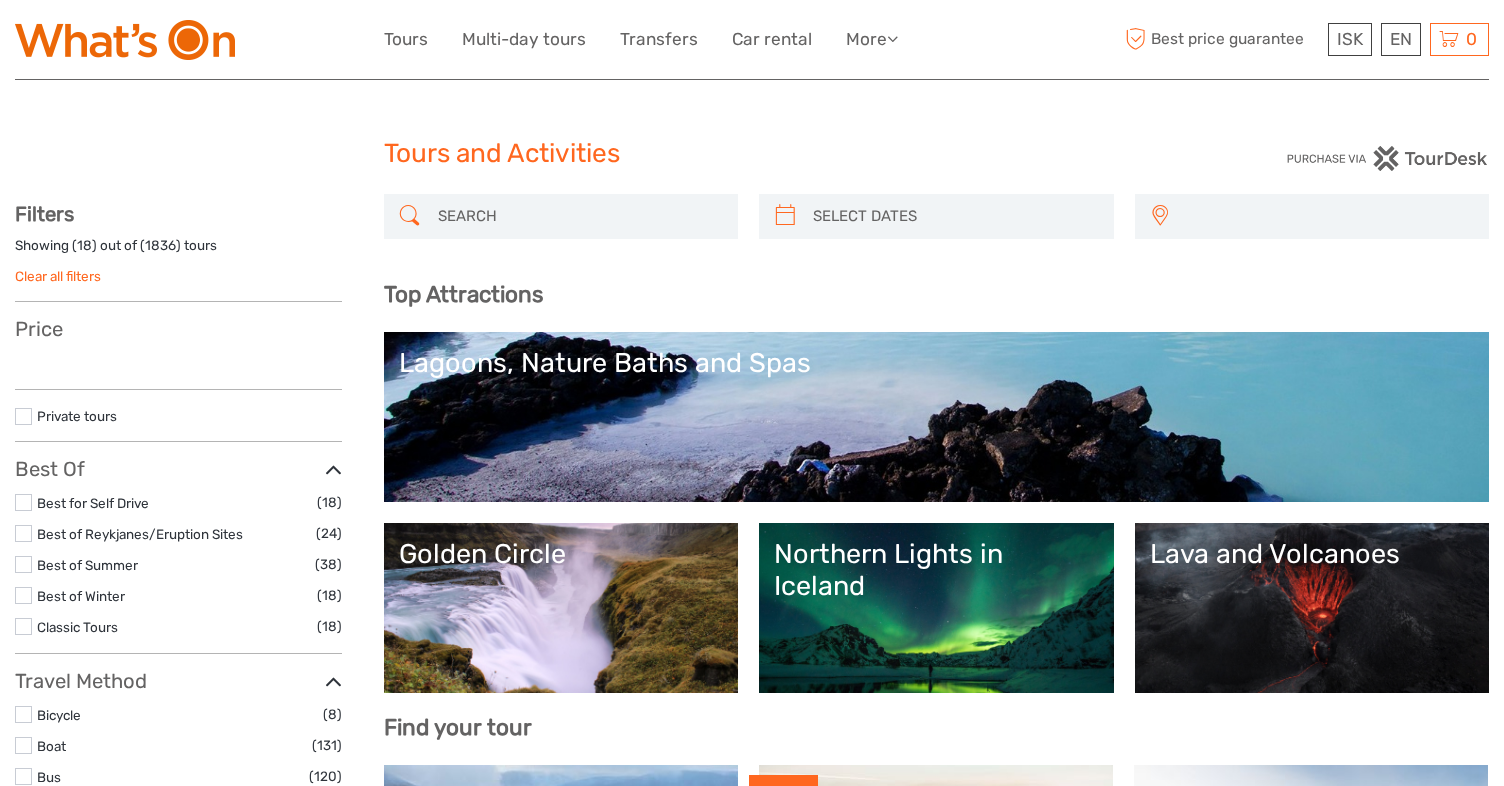 select 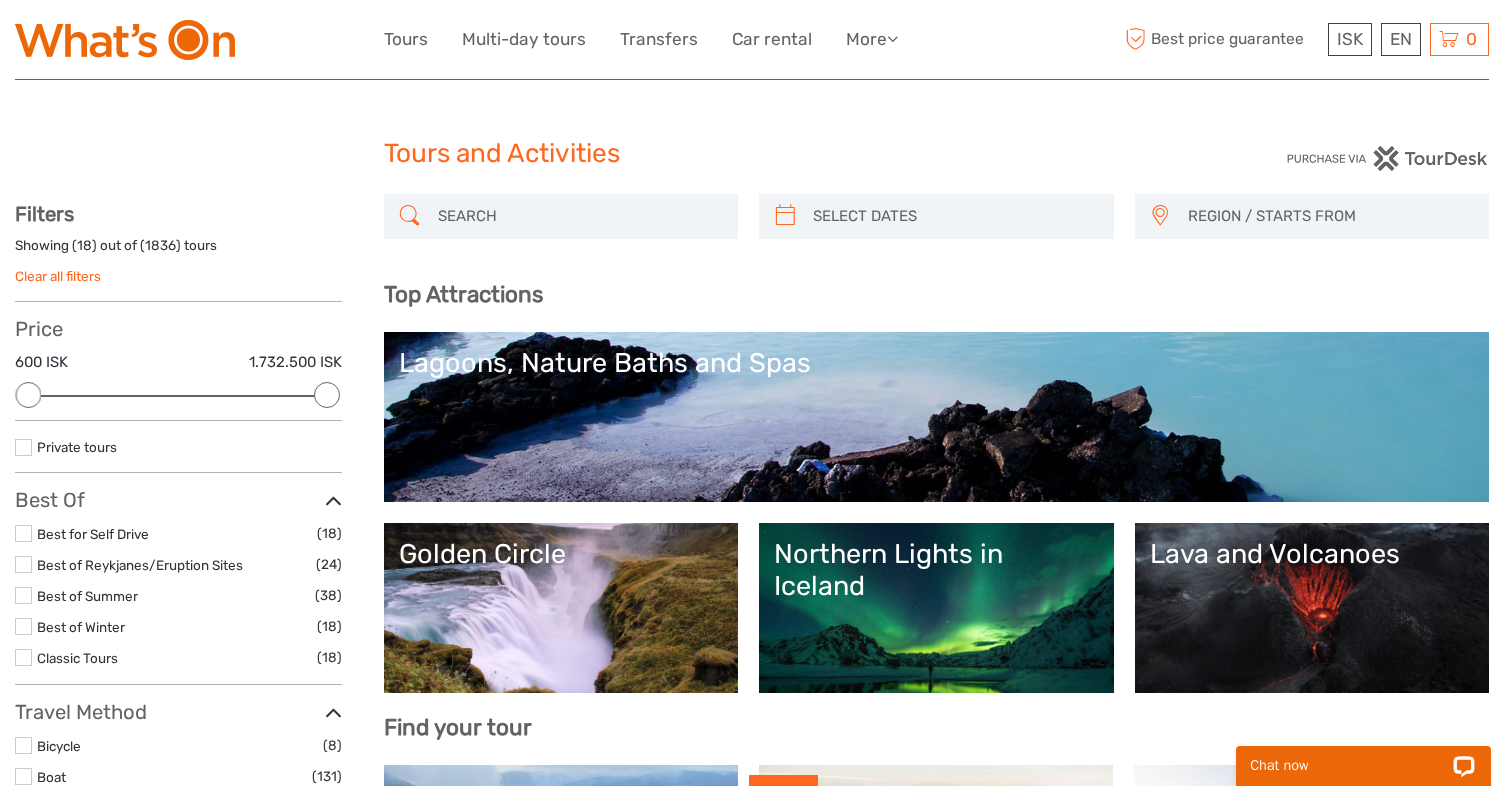 scroll, scrollTop: 0, scrollLeft: 0, axis: both 